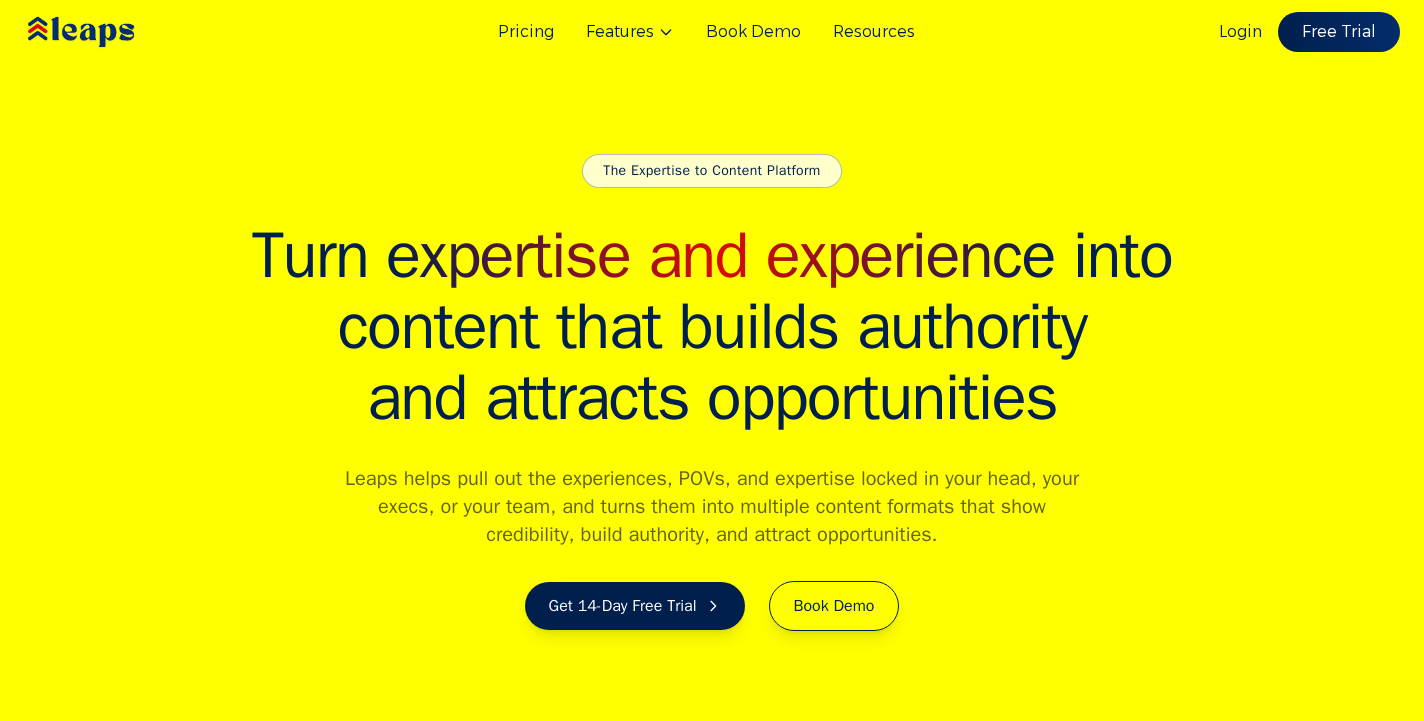 scroll, scrollTop: 0, scrollLeft: 0, axis: both 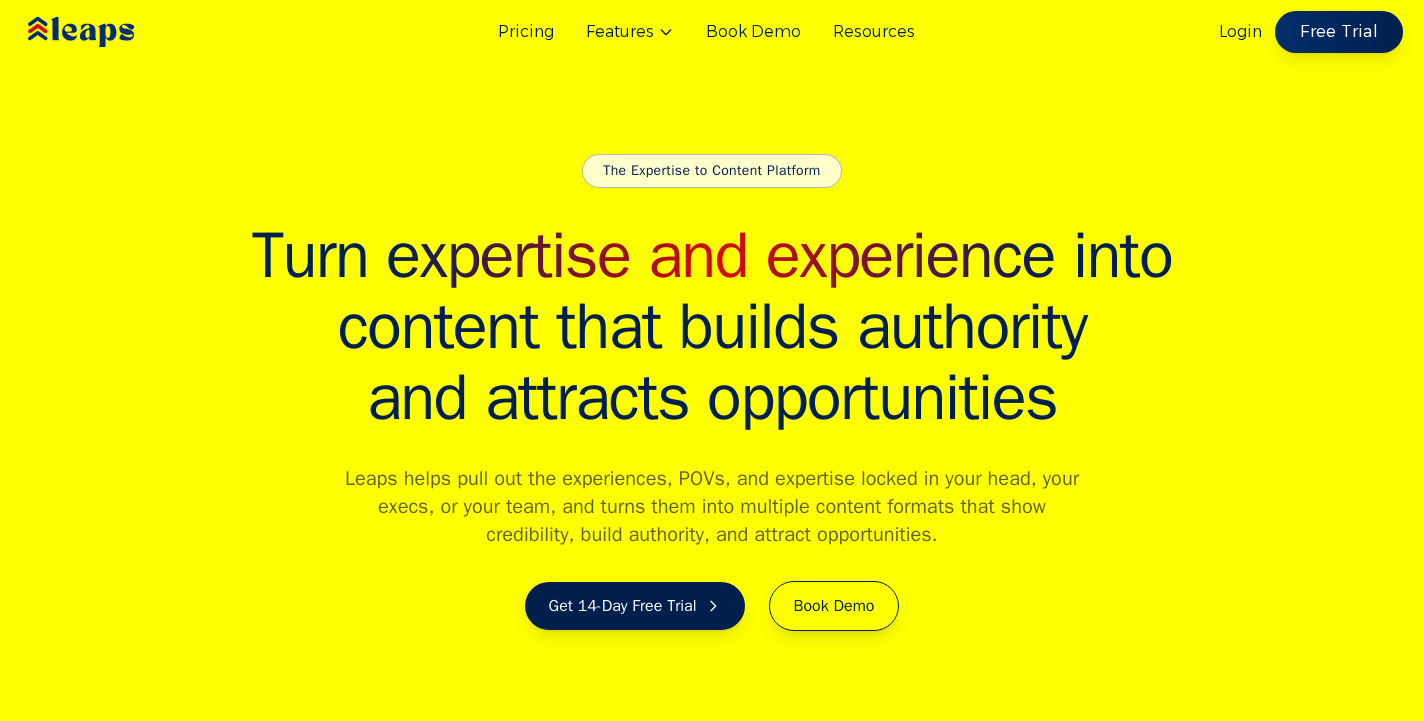click on "Free Trial" at bounding box center [1339, 32] 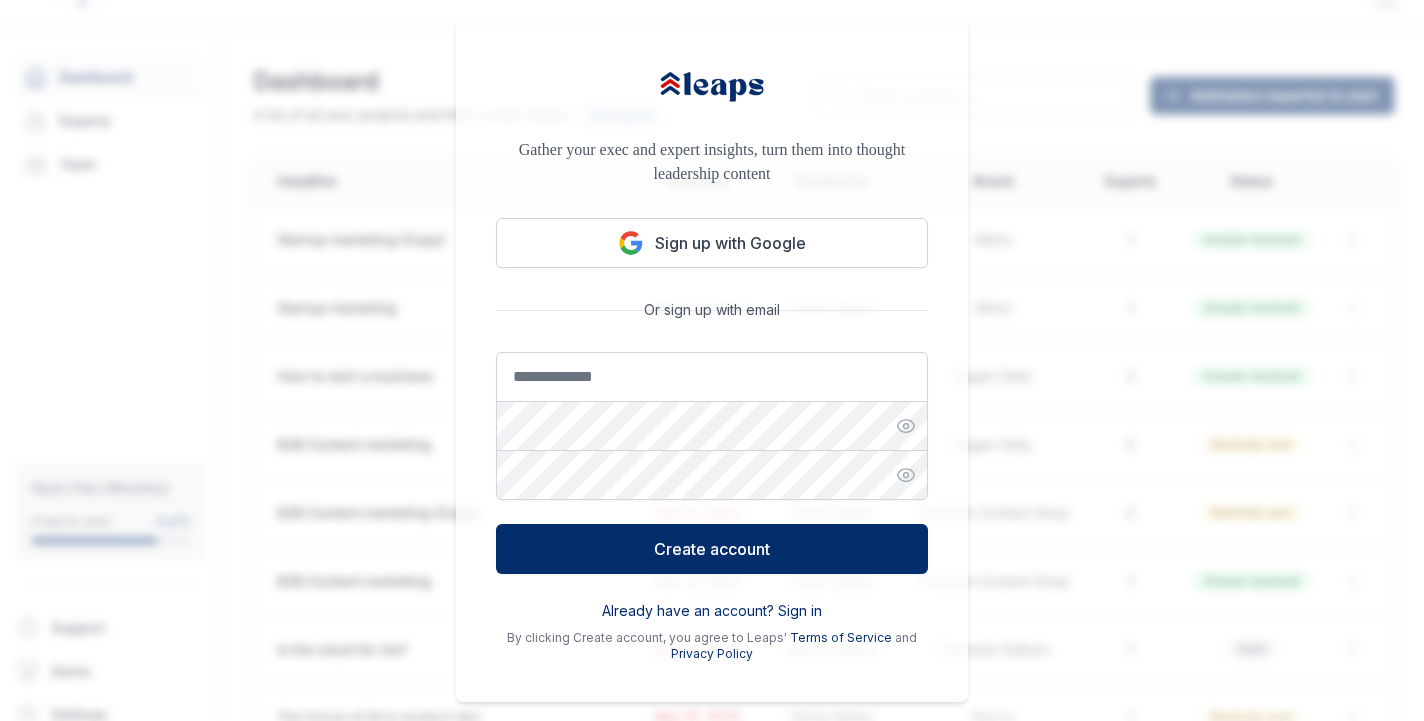 scroll, scrollTop: 0, scrollLeft: 0, axis: both 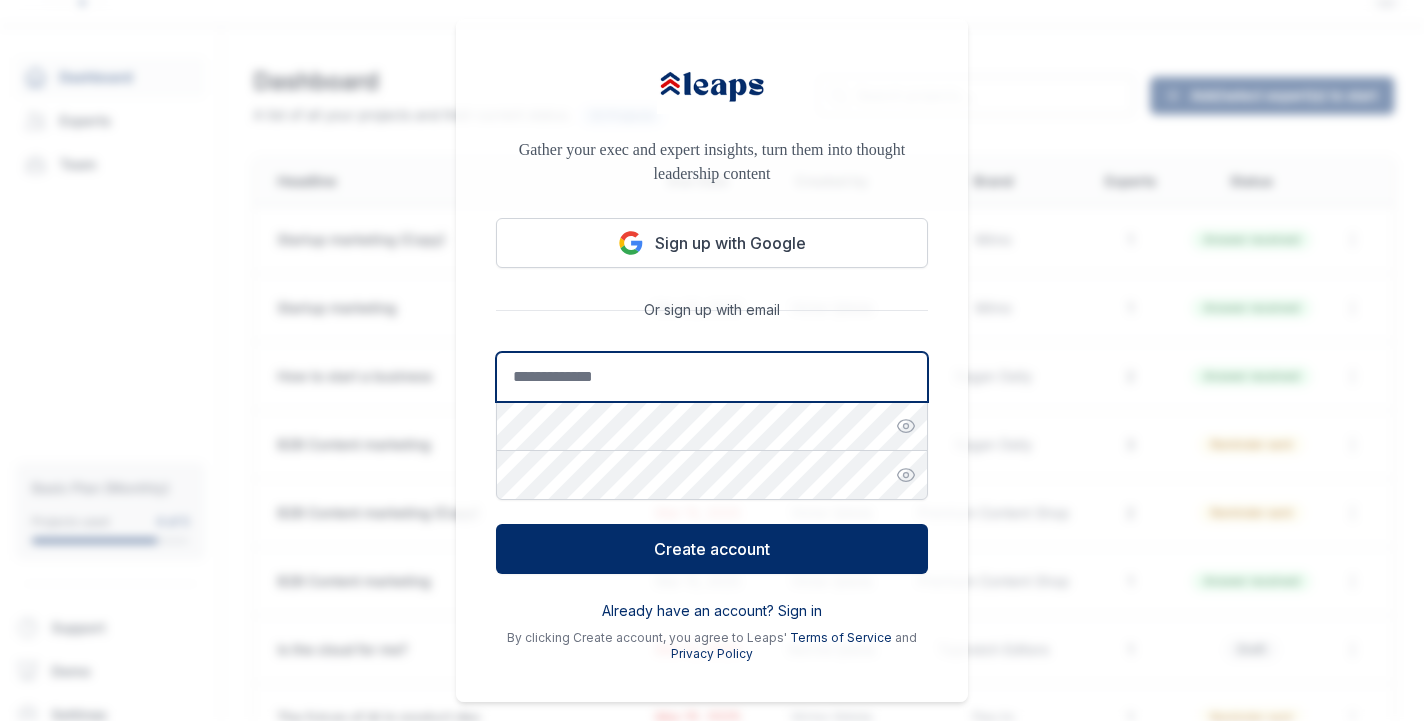 click on "Email address" at bounding box center [712, 377] 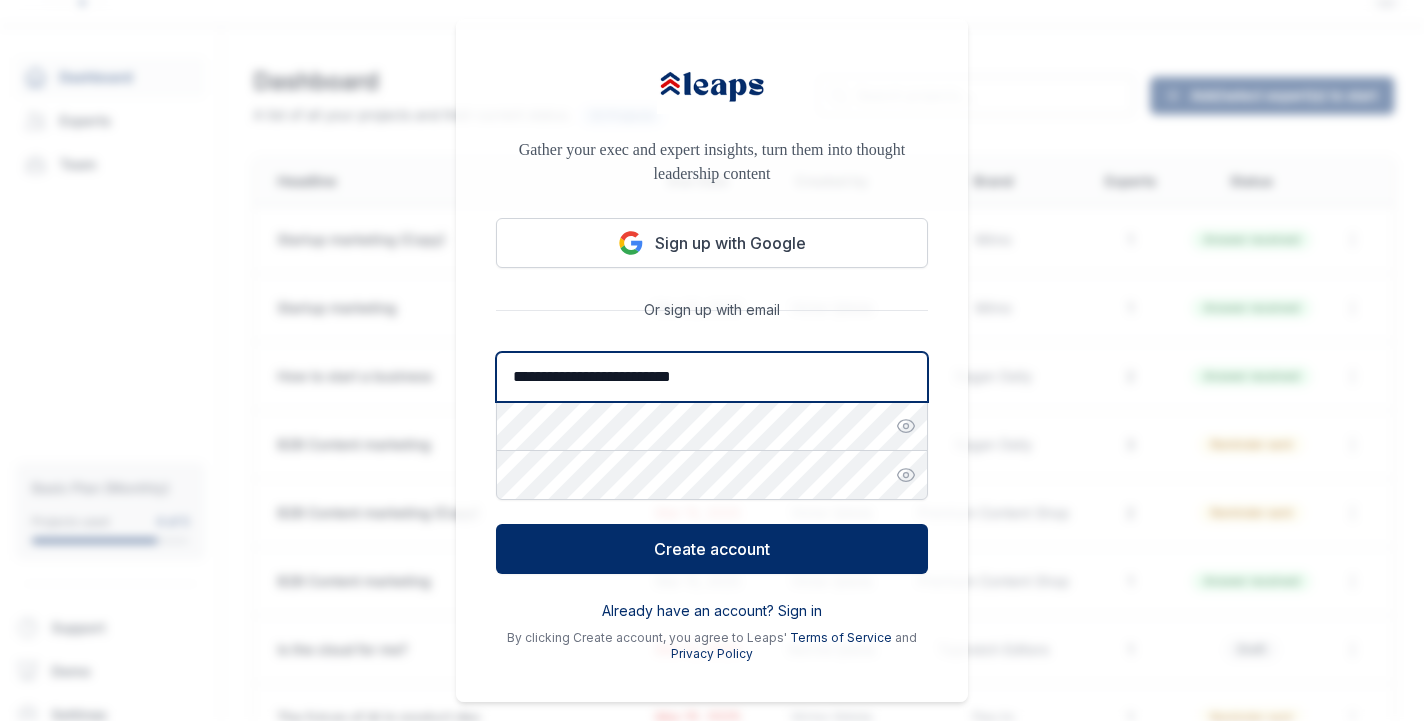 type on "**********" 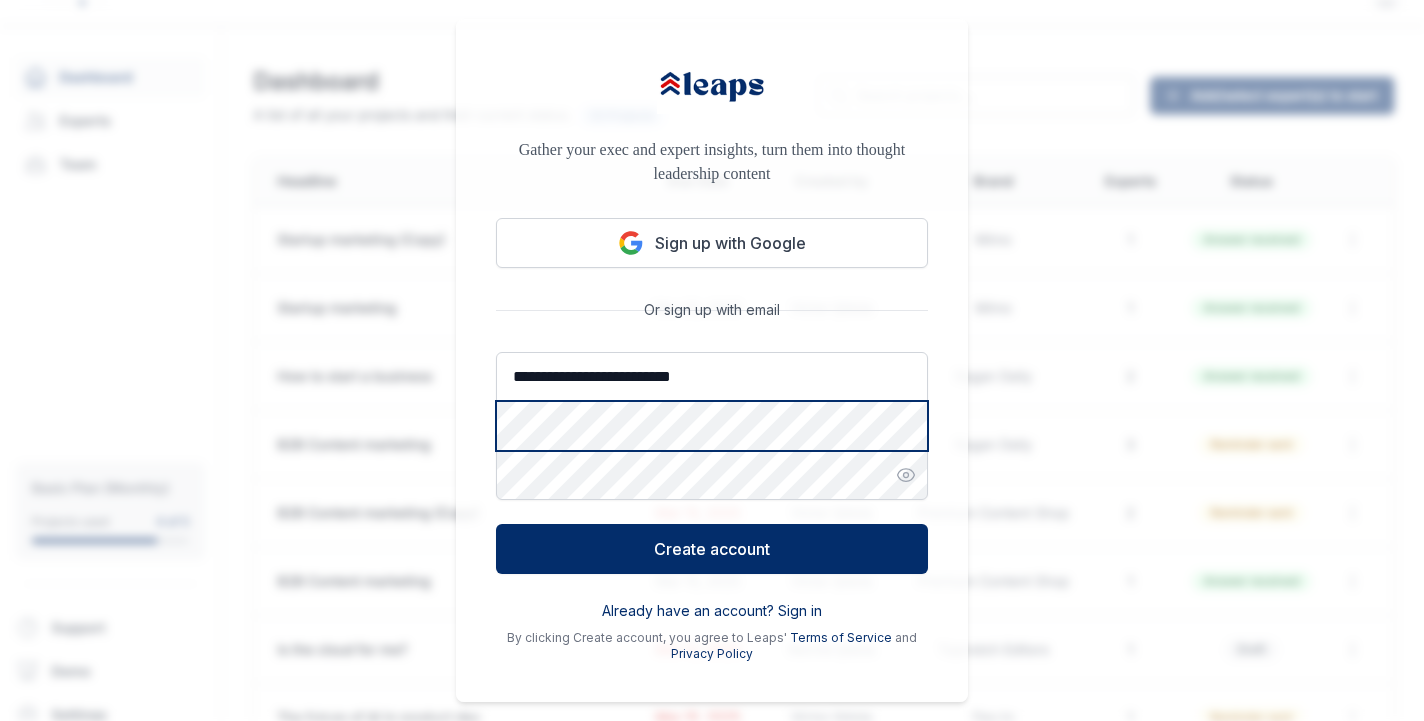 click on "Create account" at bounding box center [712, 549] 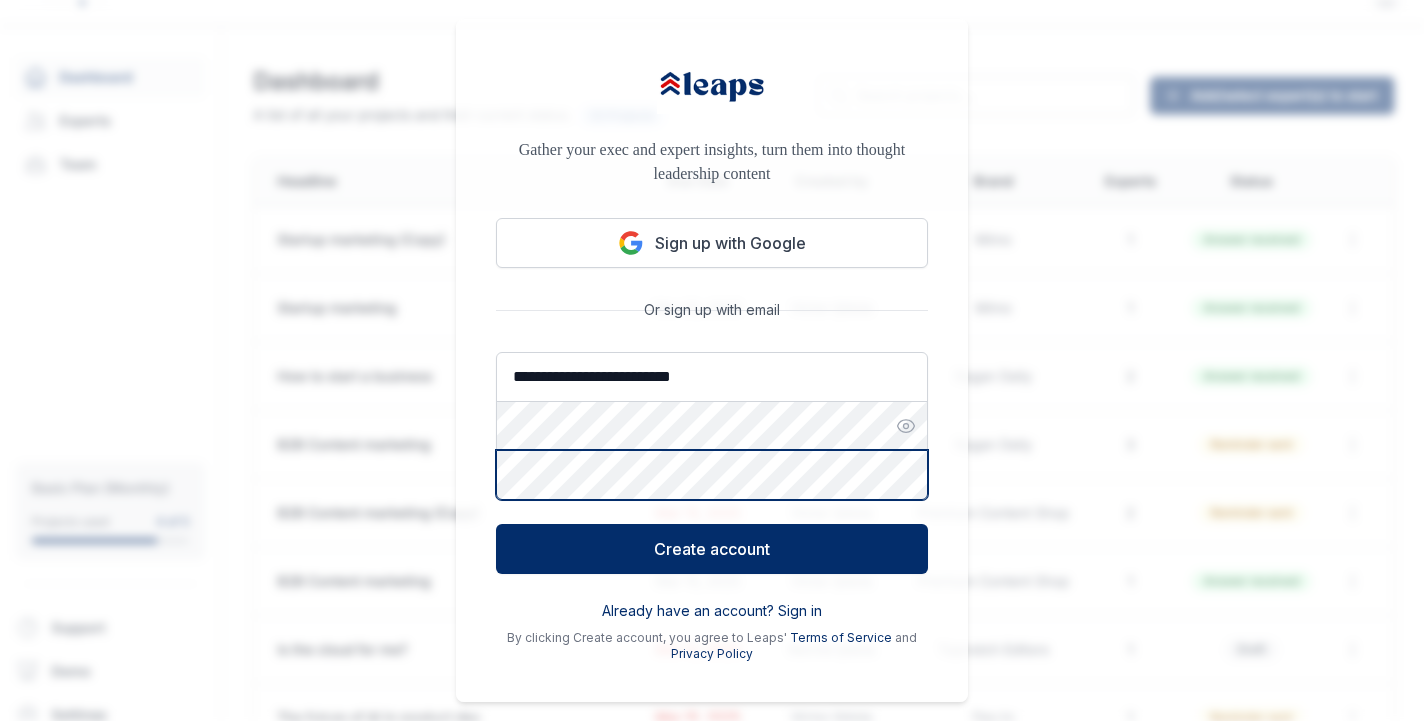 click on "Create account" at bounding box center (712, 549) 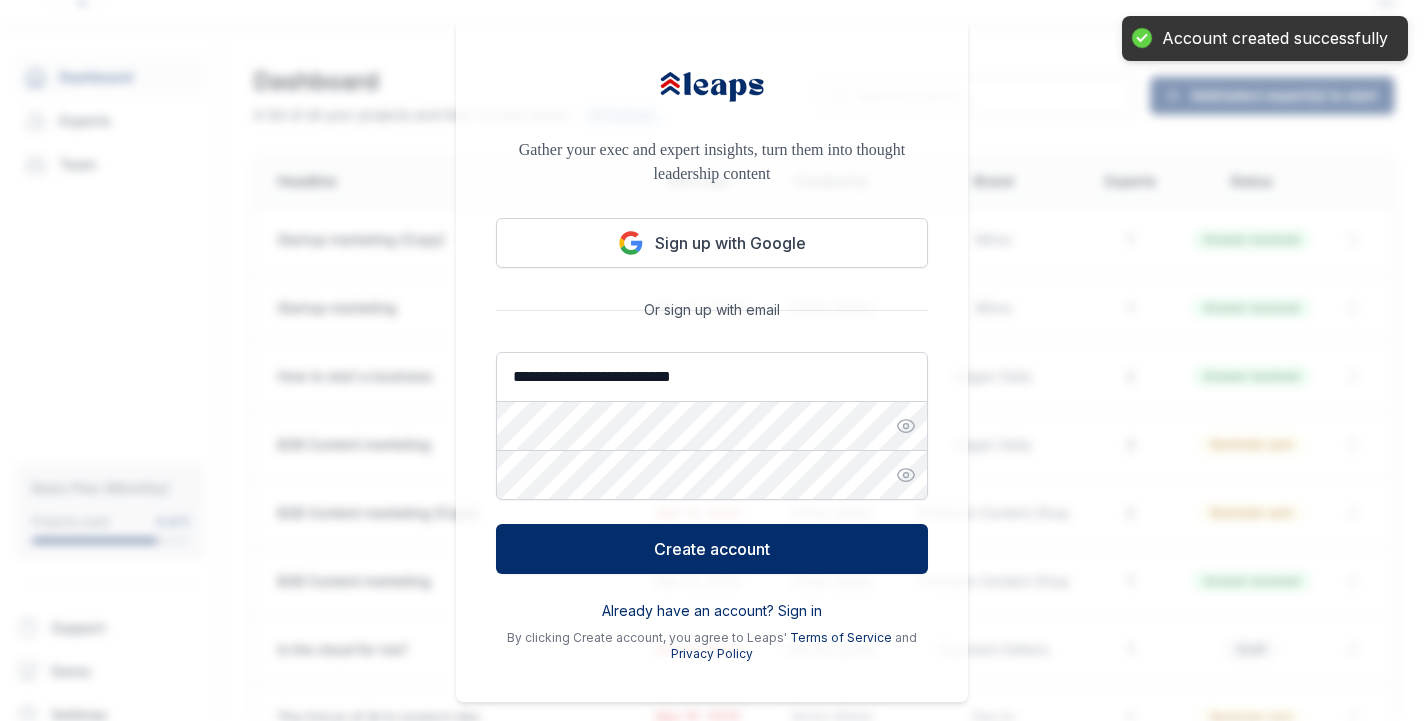 click on "**********" at bounding box center (712, 360) 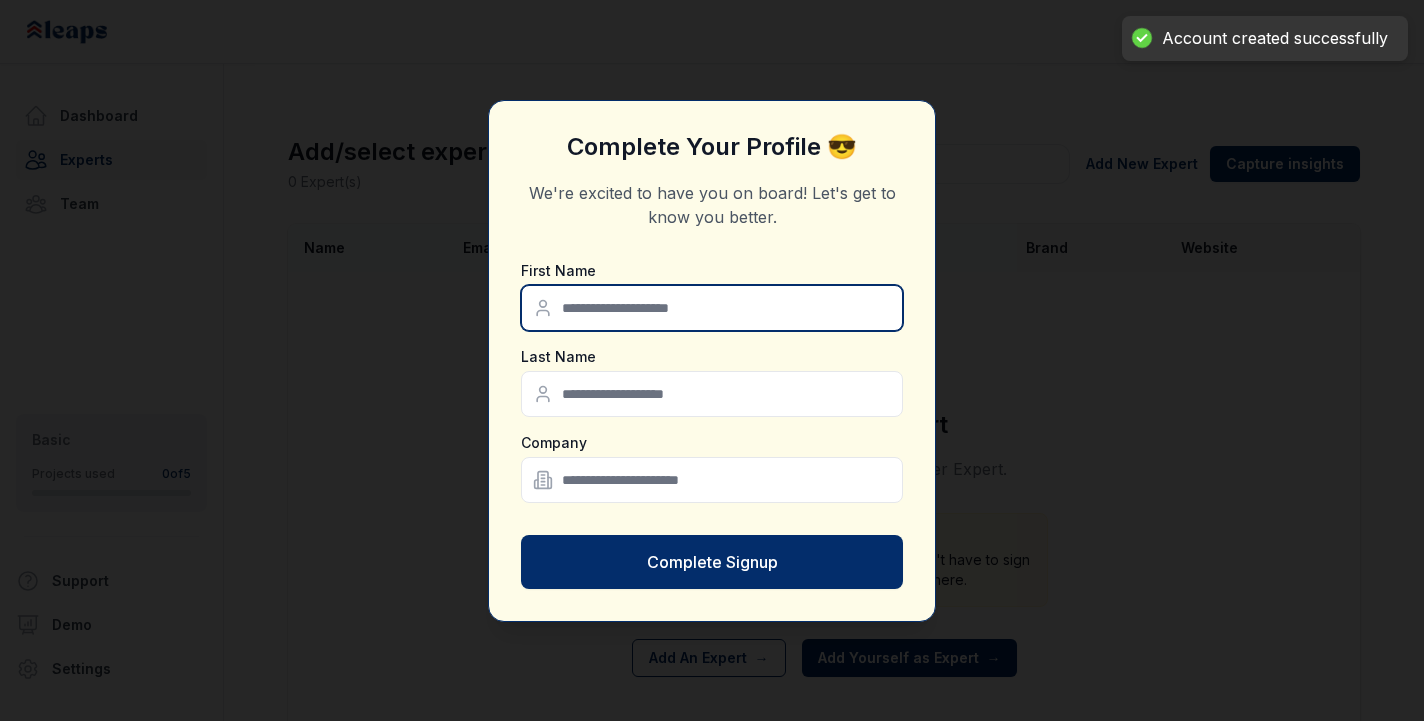 click at bounding box center (712, 308) 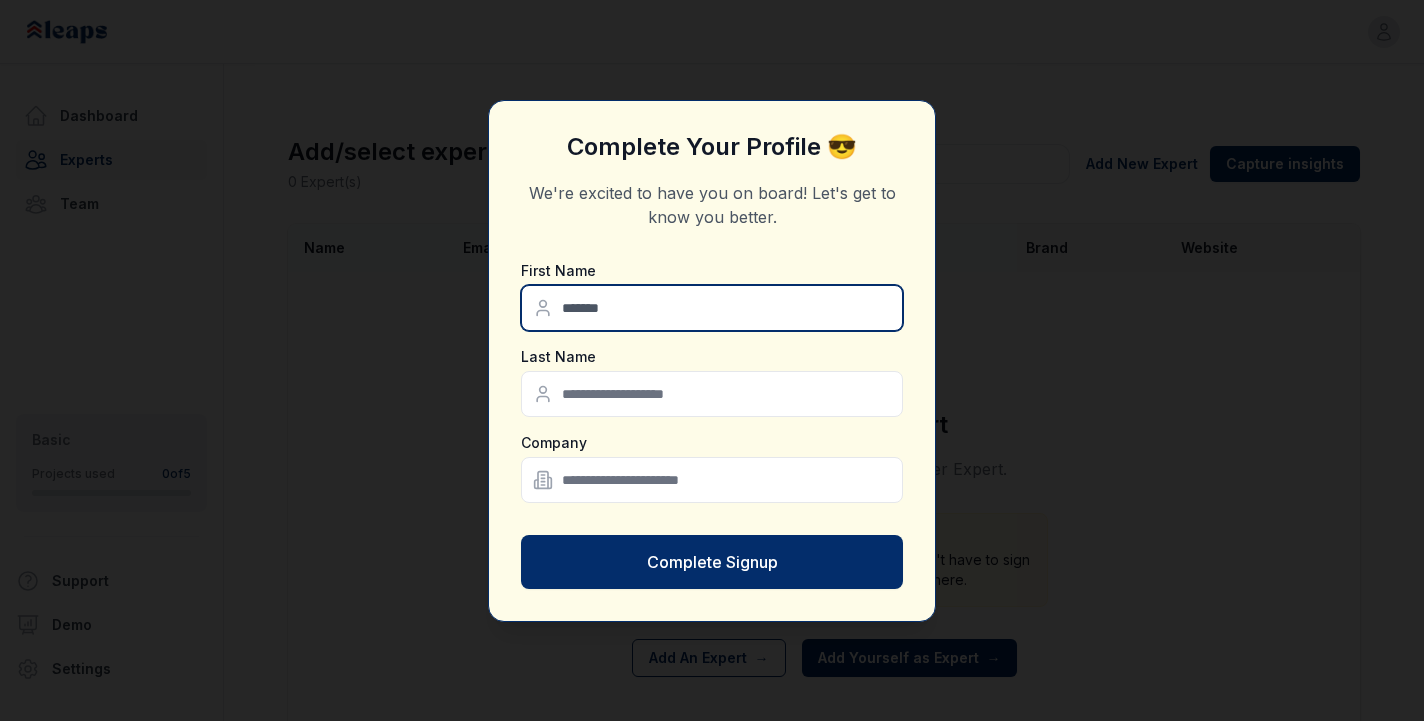 type on "*******" 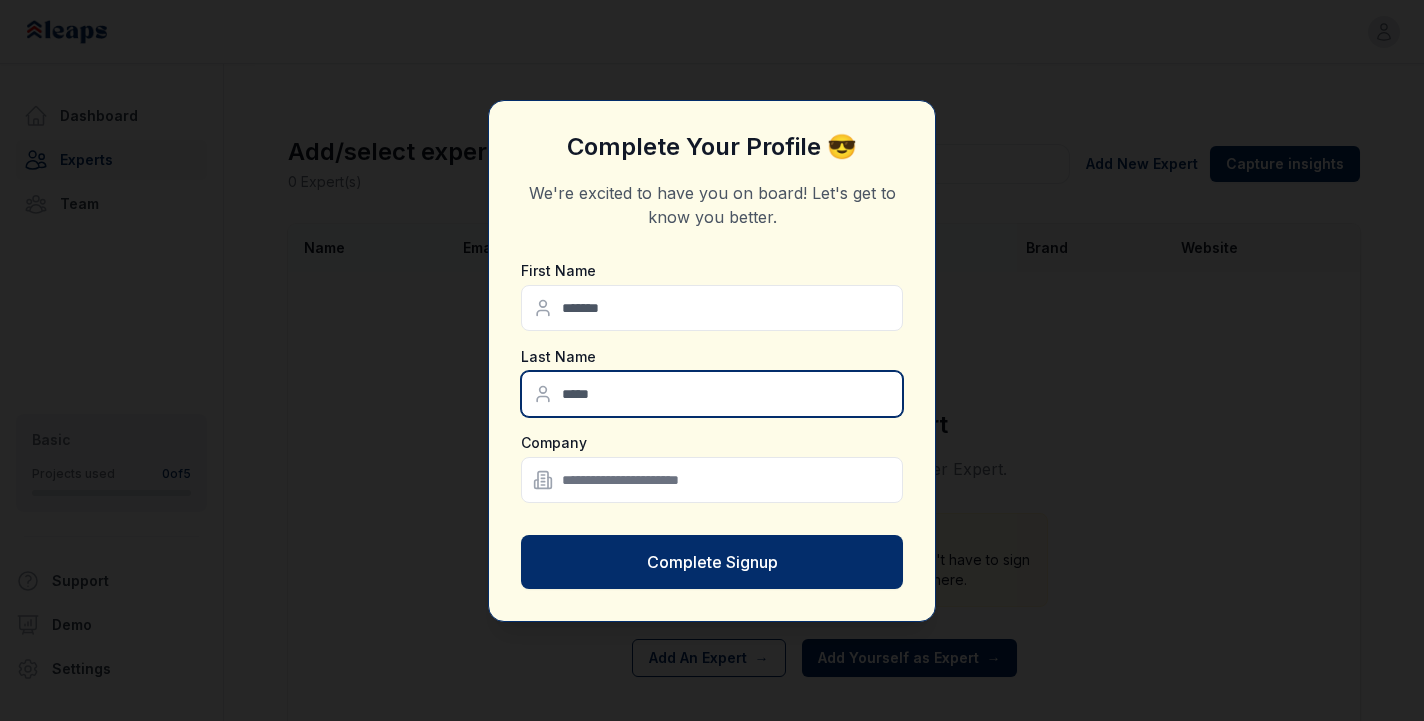 type on "*****" 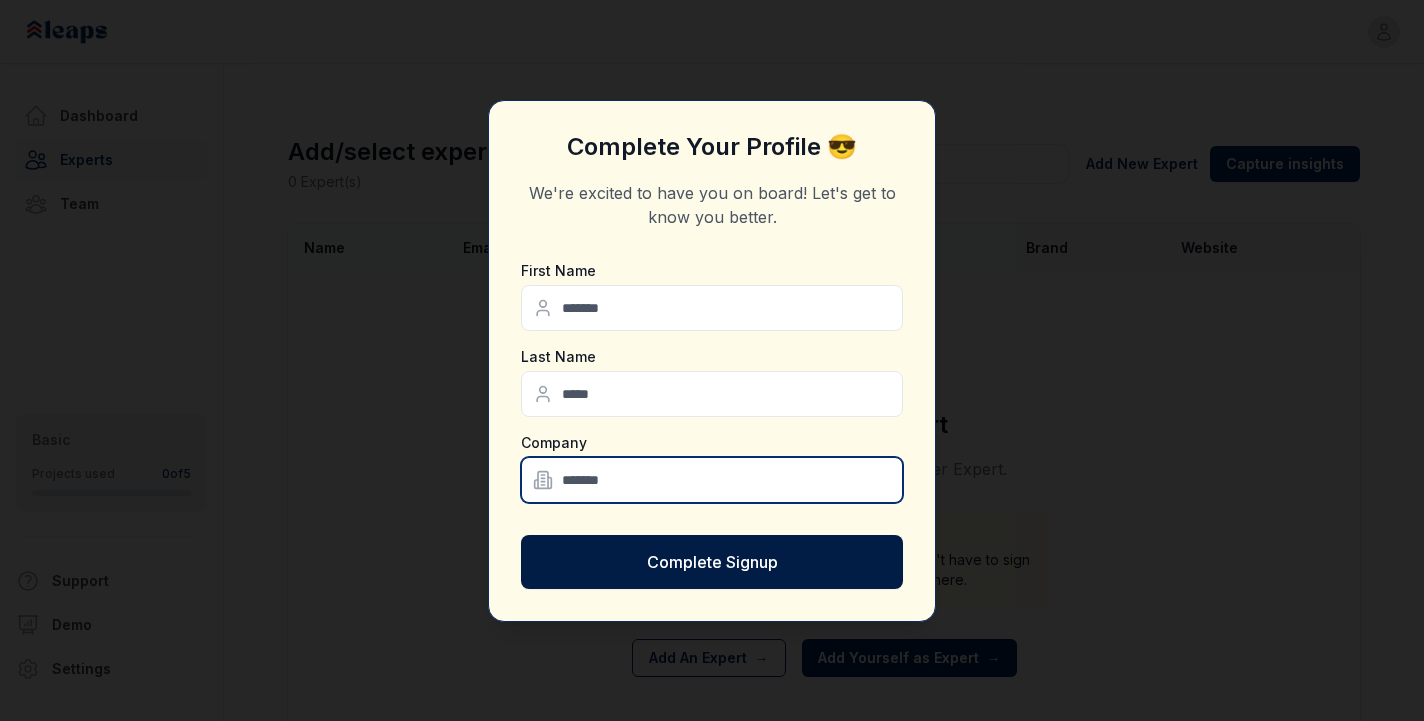 type on "*******" 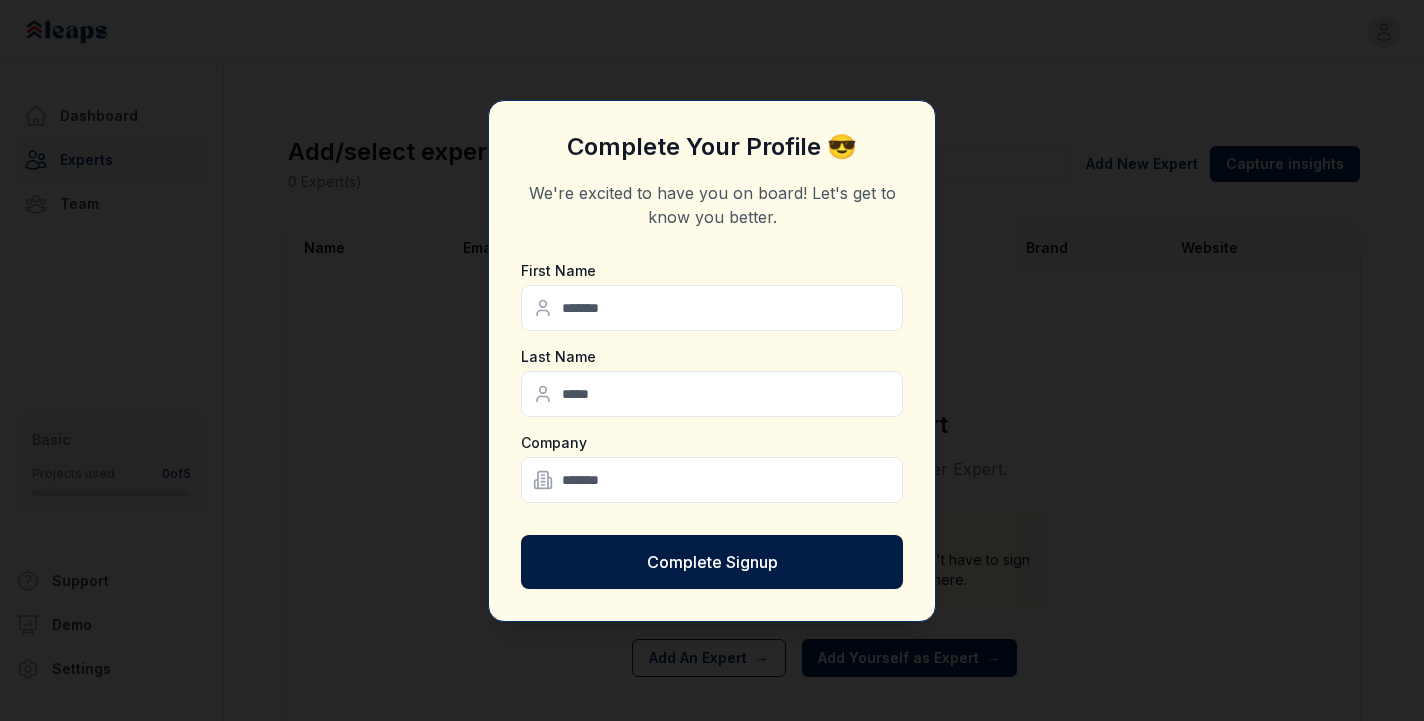 click on "Complete Signup" at bounding box center [712, 562] 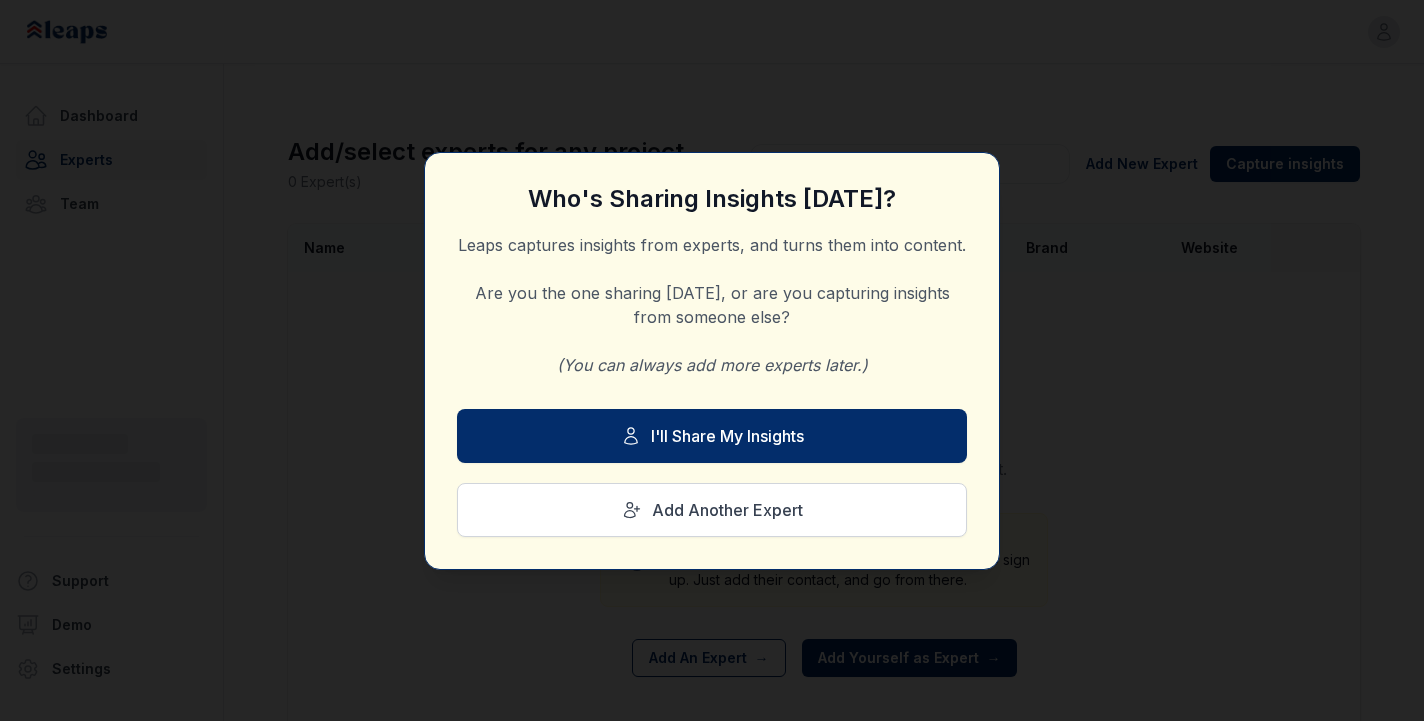 scroll, scrollTop: 0, scrollLeft: 0, axis: both 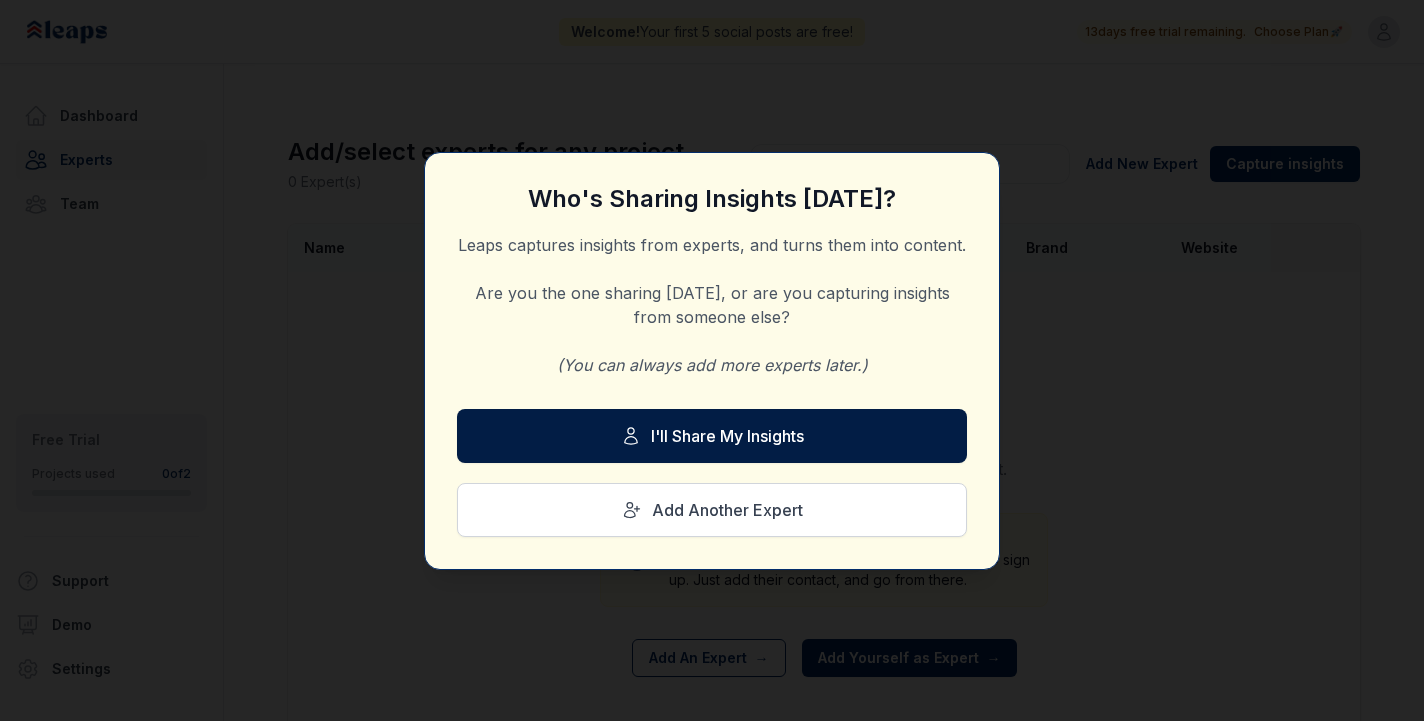 click on "I'll Share My Insights" at bounding box center [712, 436] 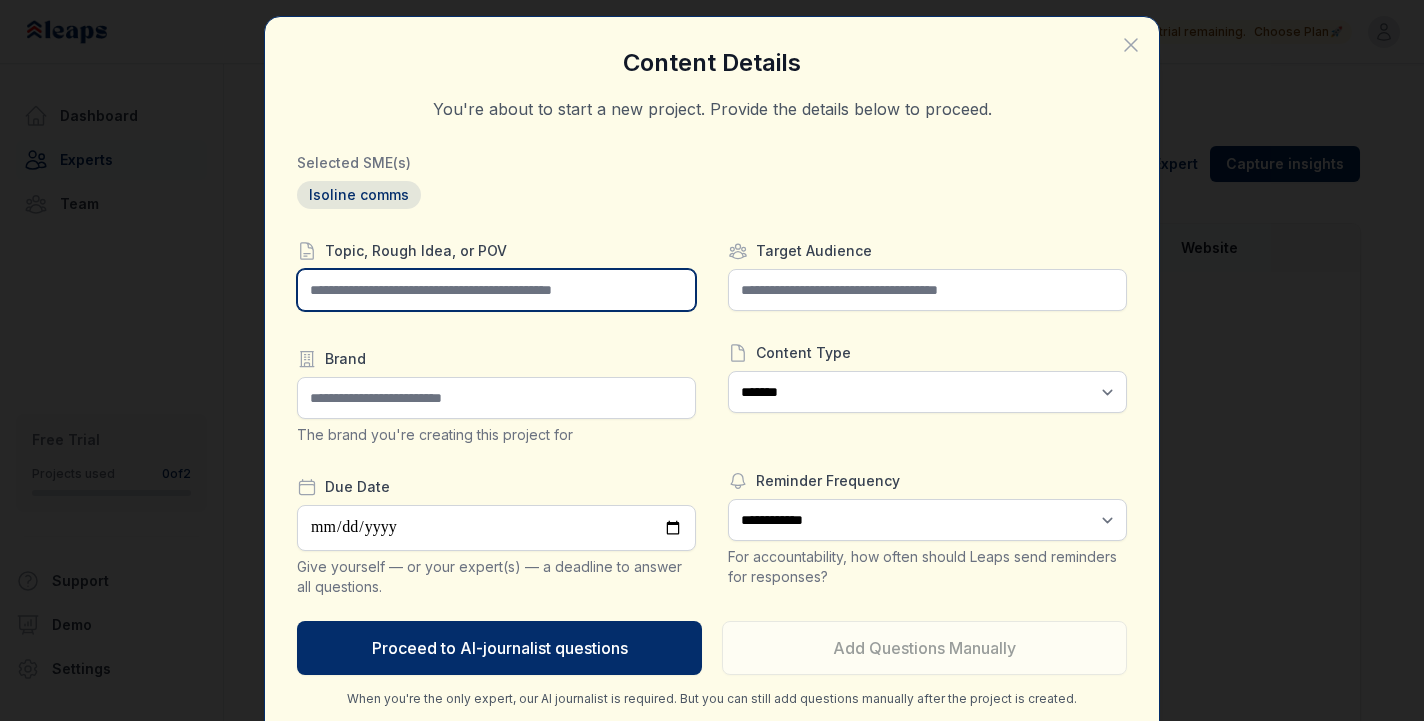 click at bounding box center (496, 290) 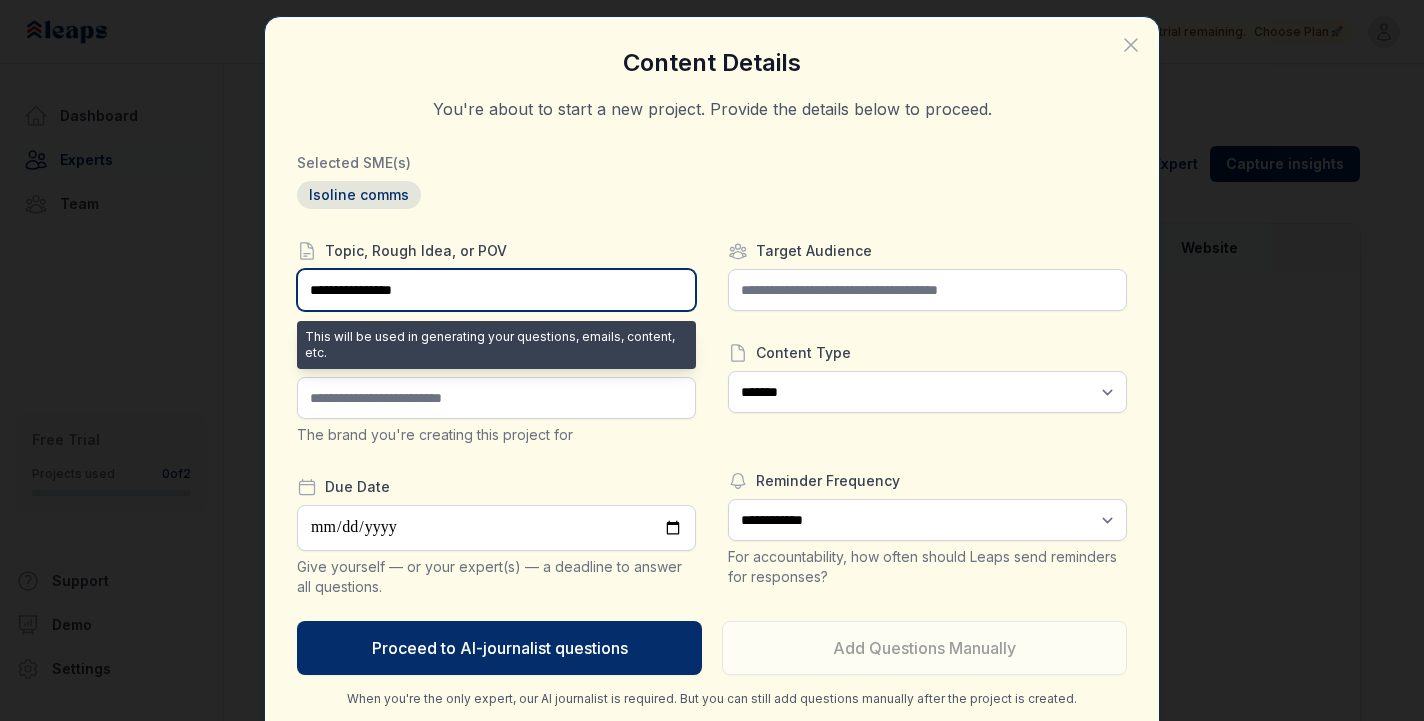 type on "**********" 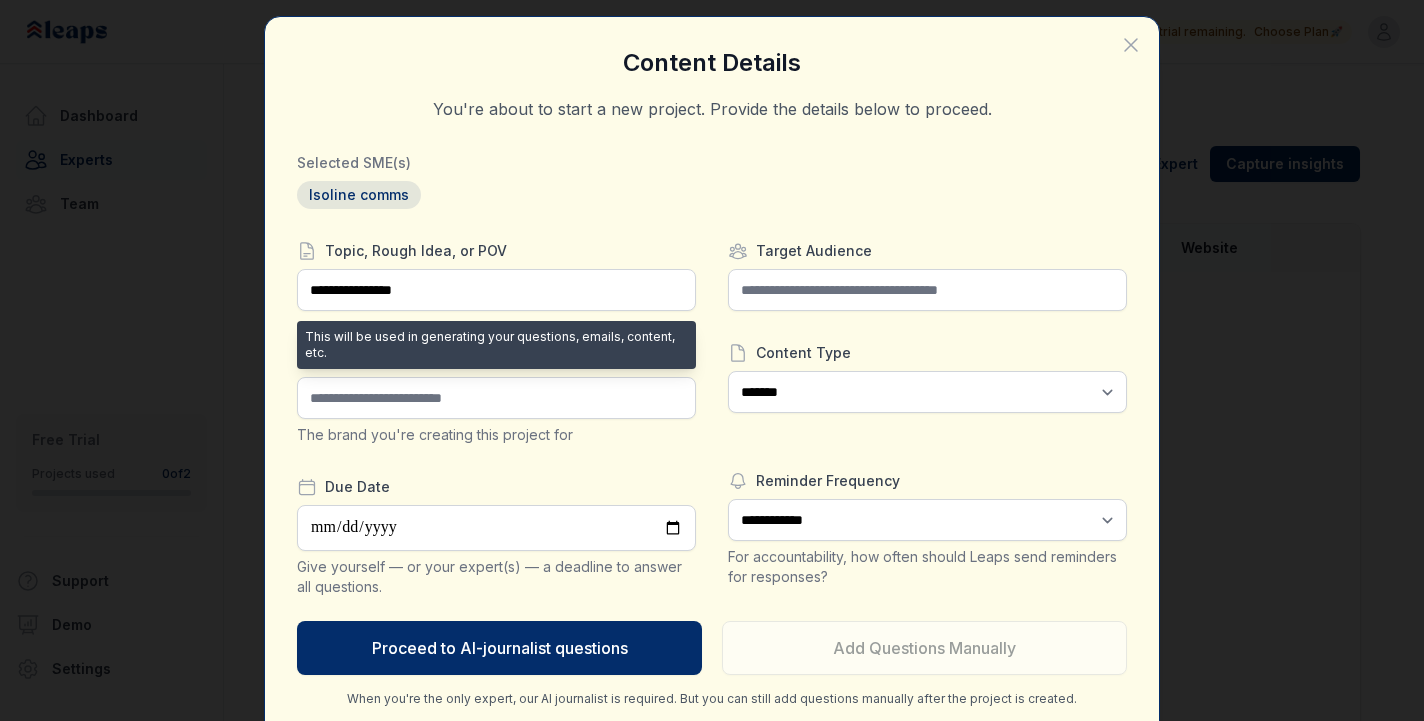 click on "Selected SME(s) Isoline   comms" at bounding box center [712, 181] 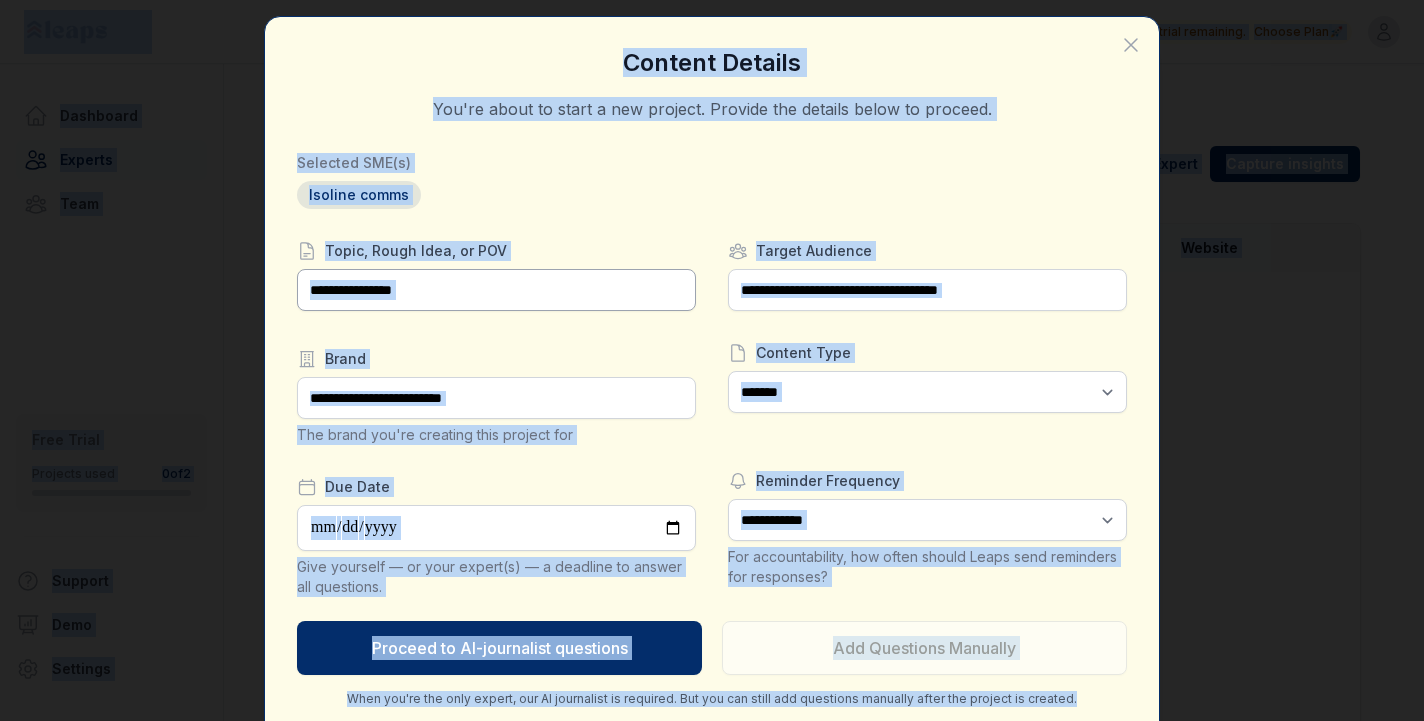 click on "**********" at bounding box center (496, 290) 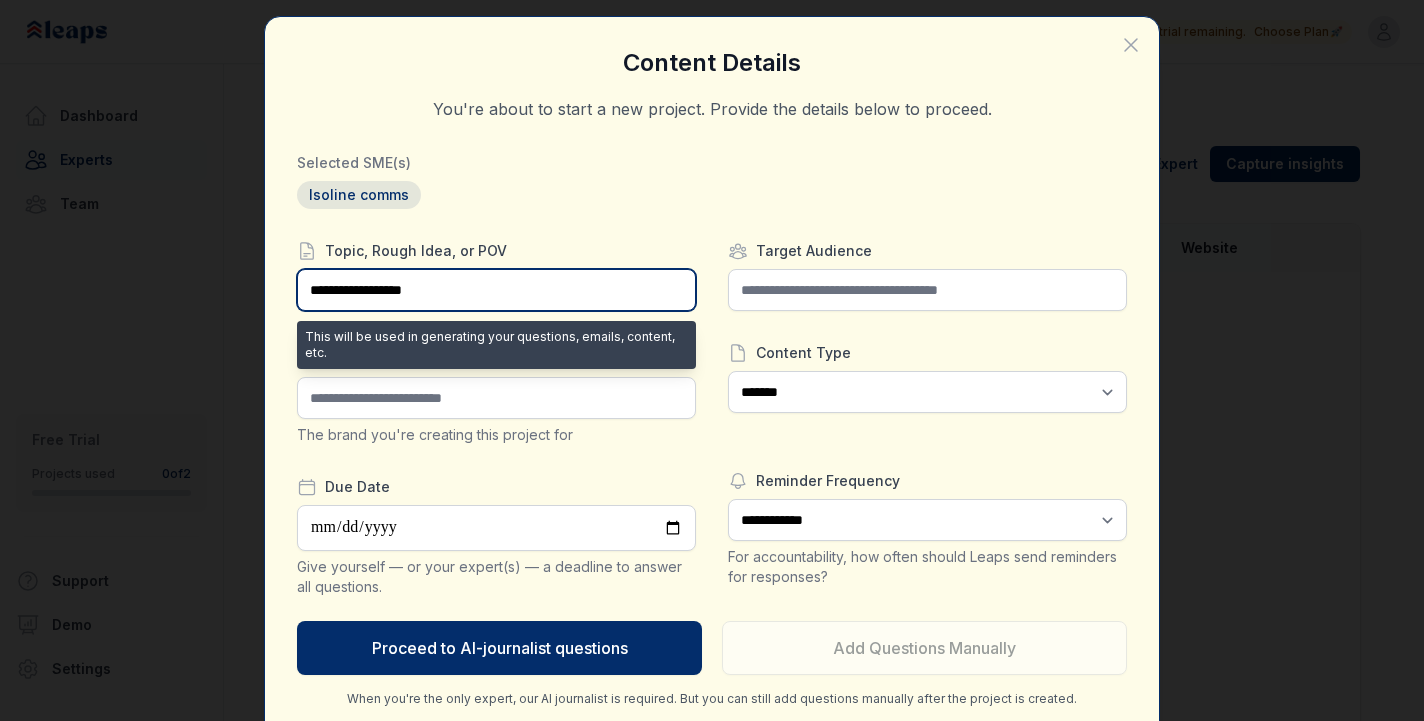 type on "**********" 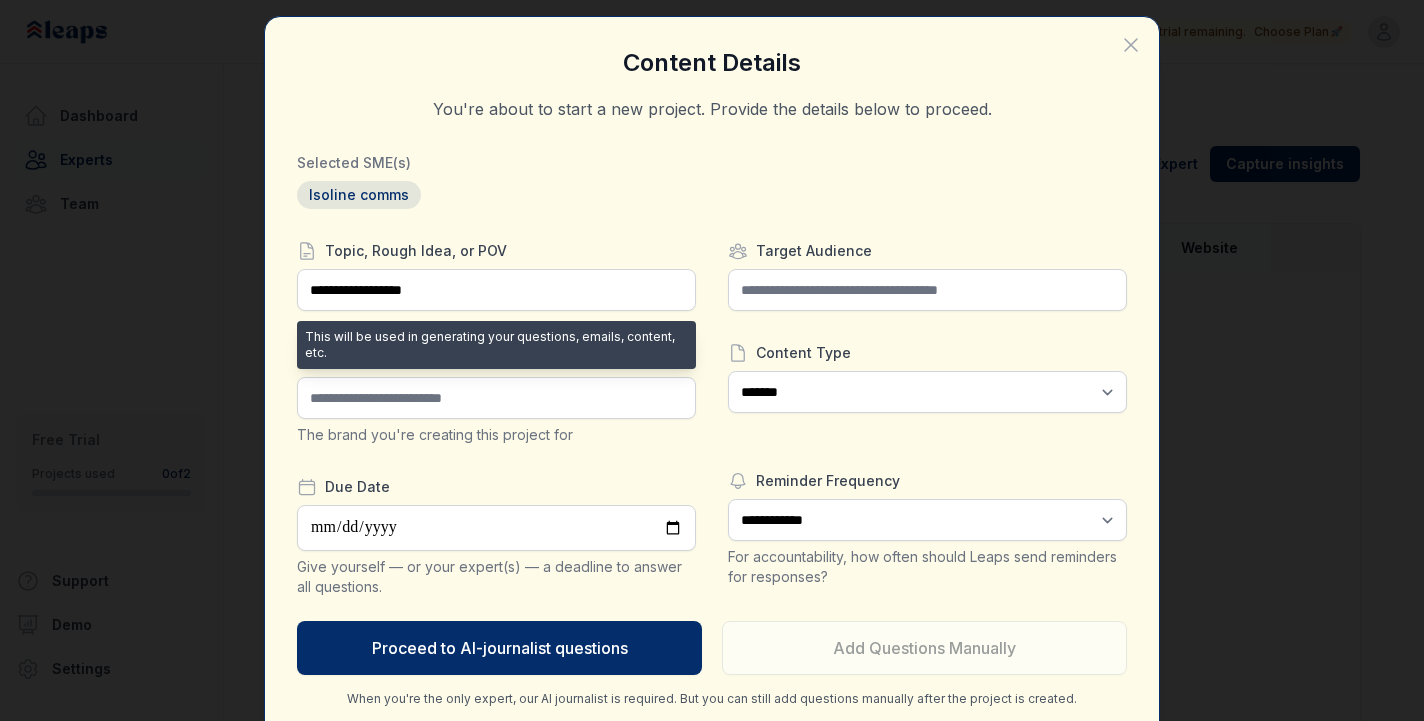 click on "Isoline   comms" at bounding box center [712, 195] 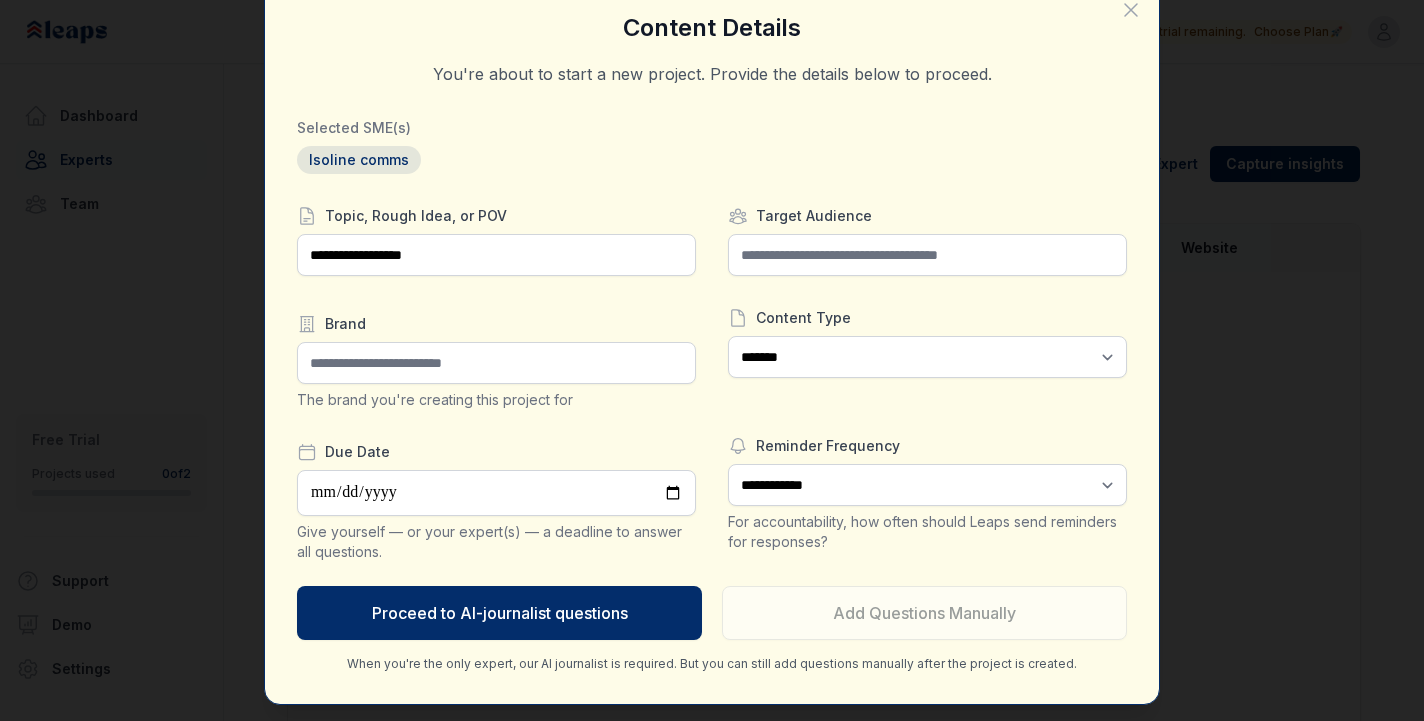 scroll, scrollTop: 0, scrollLeft: 0, axis: both 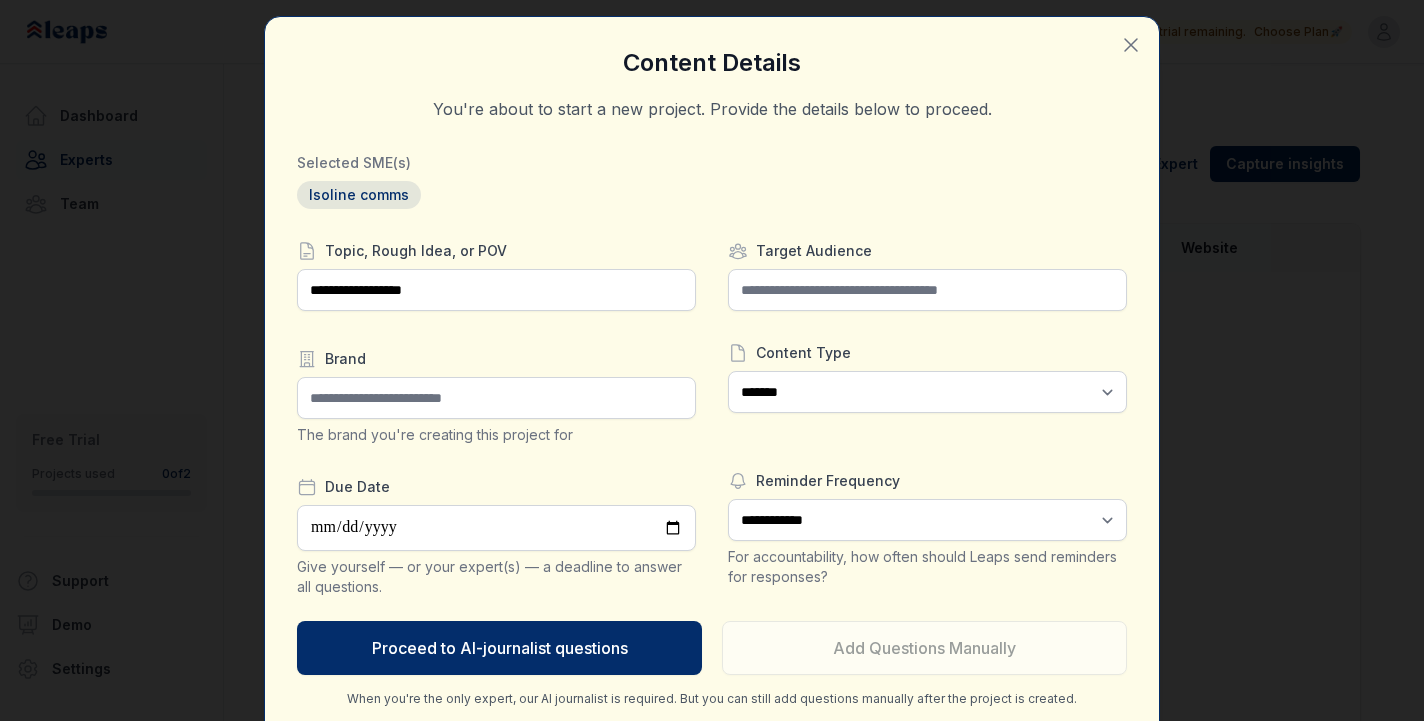 click 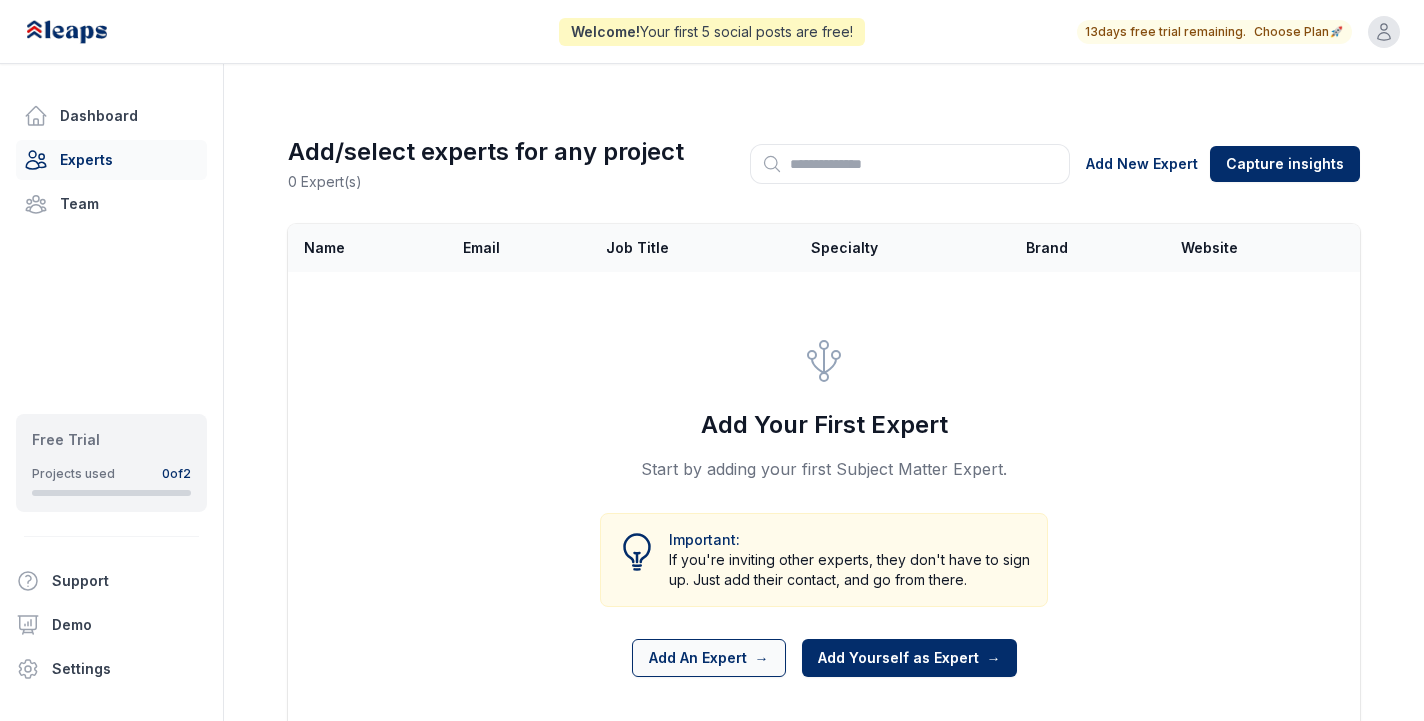 click on "Add An Expert →" at bounding box center [709, 658] 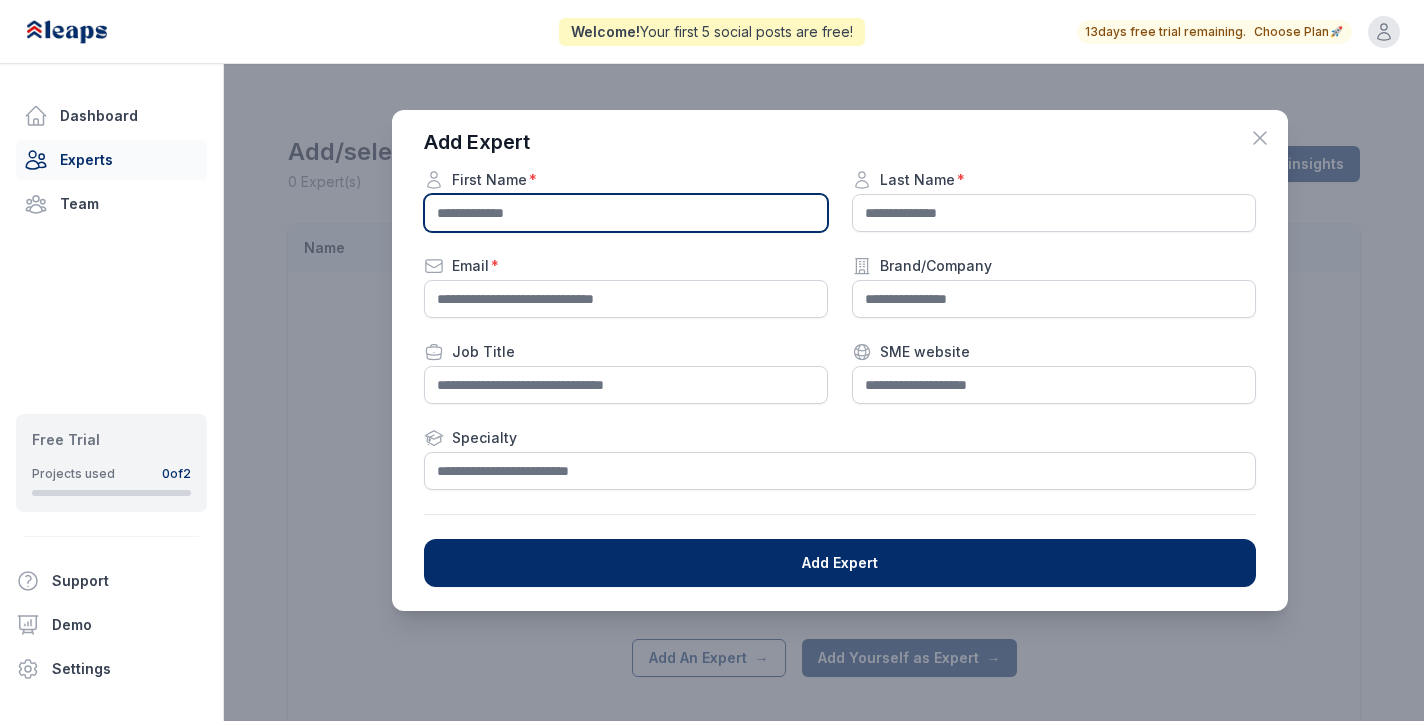 click at bounding box center (626, 213) 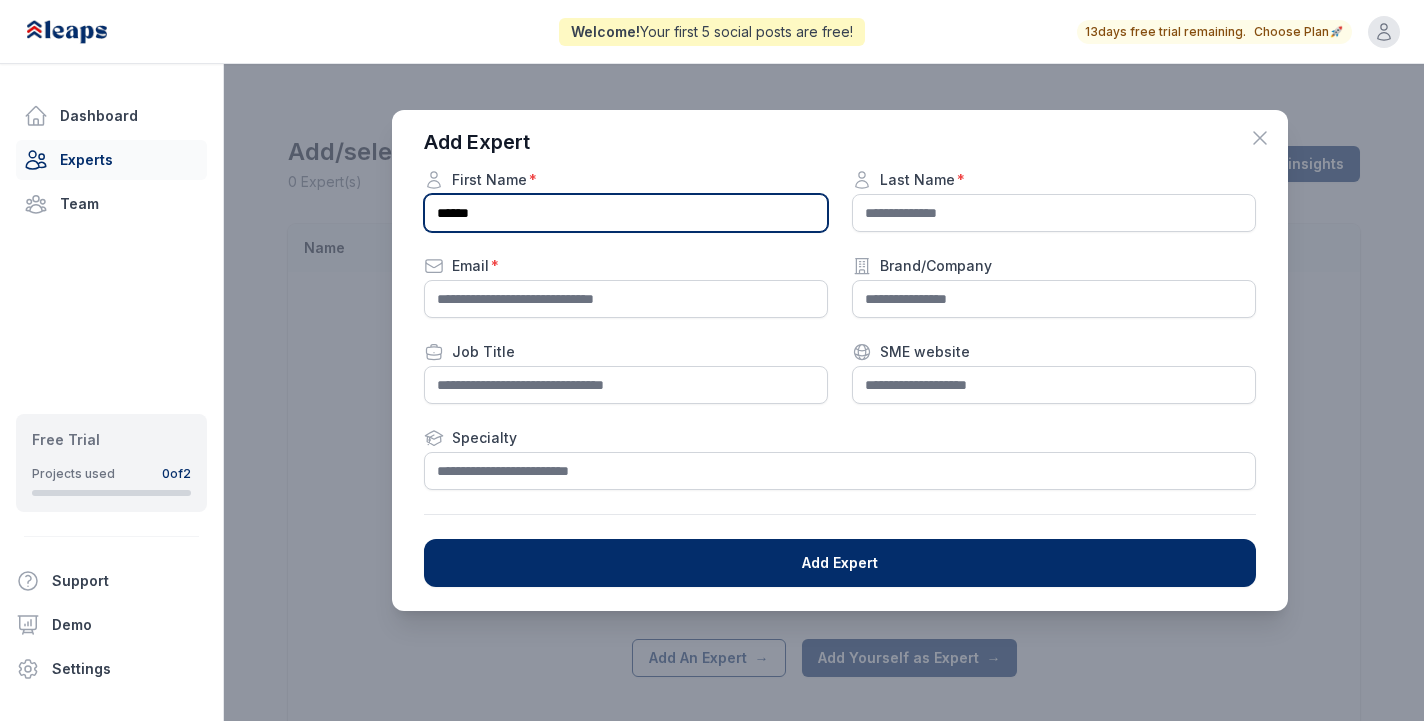 type on "******" 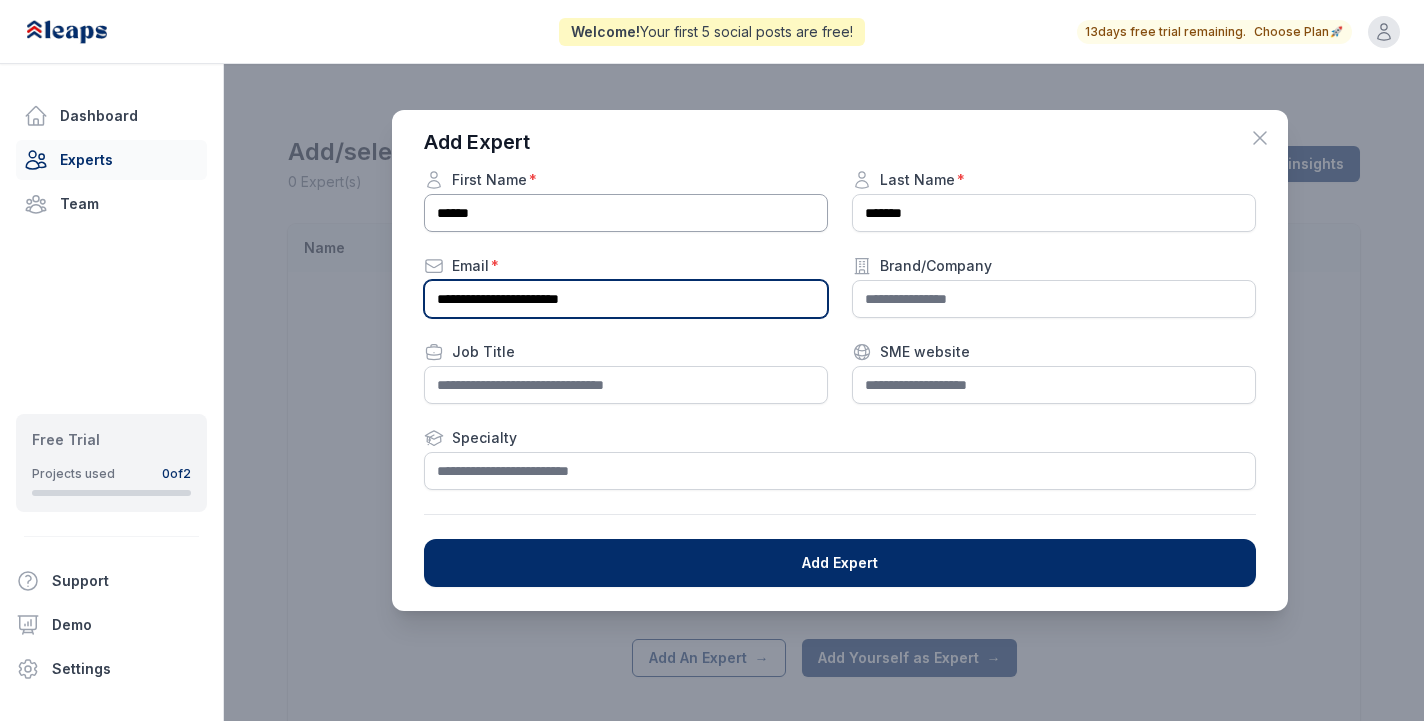 type on "**********" 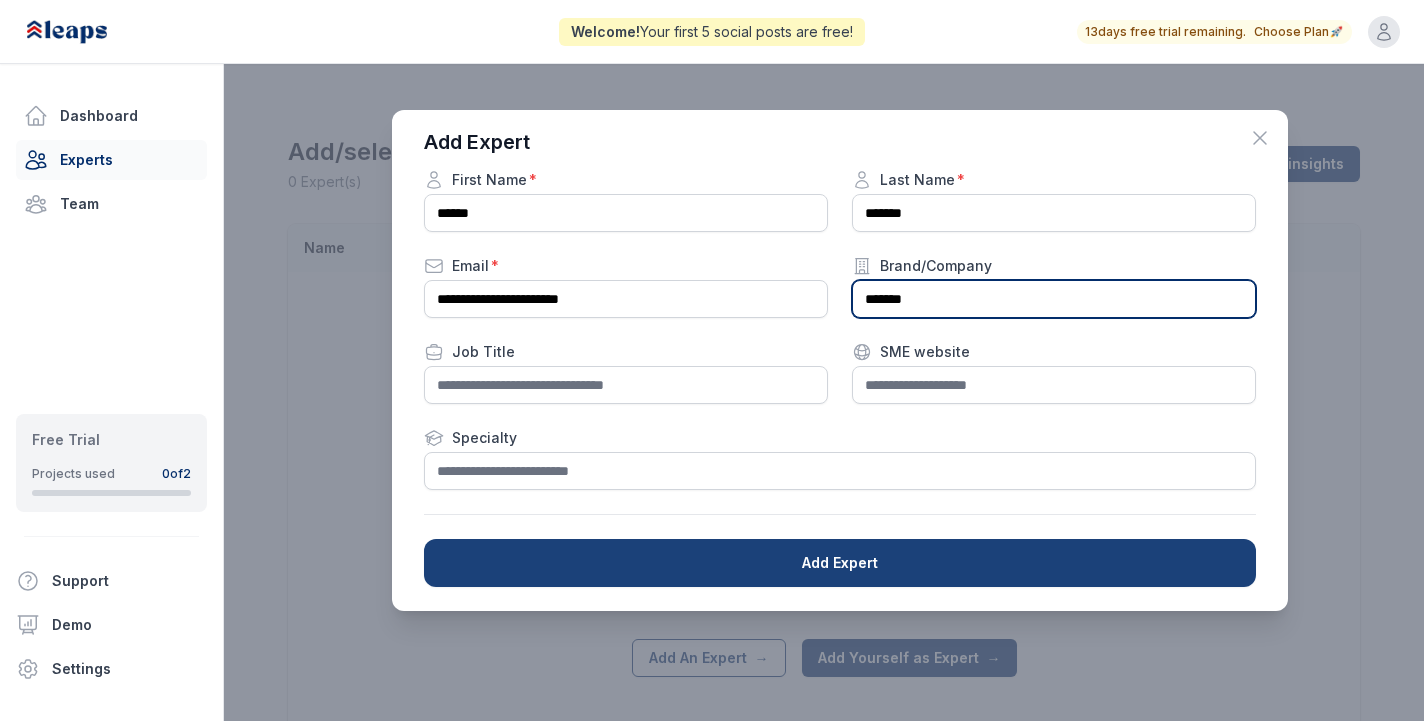 type on "*******" 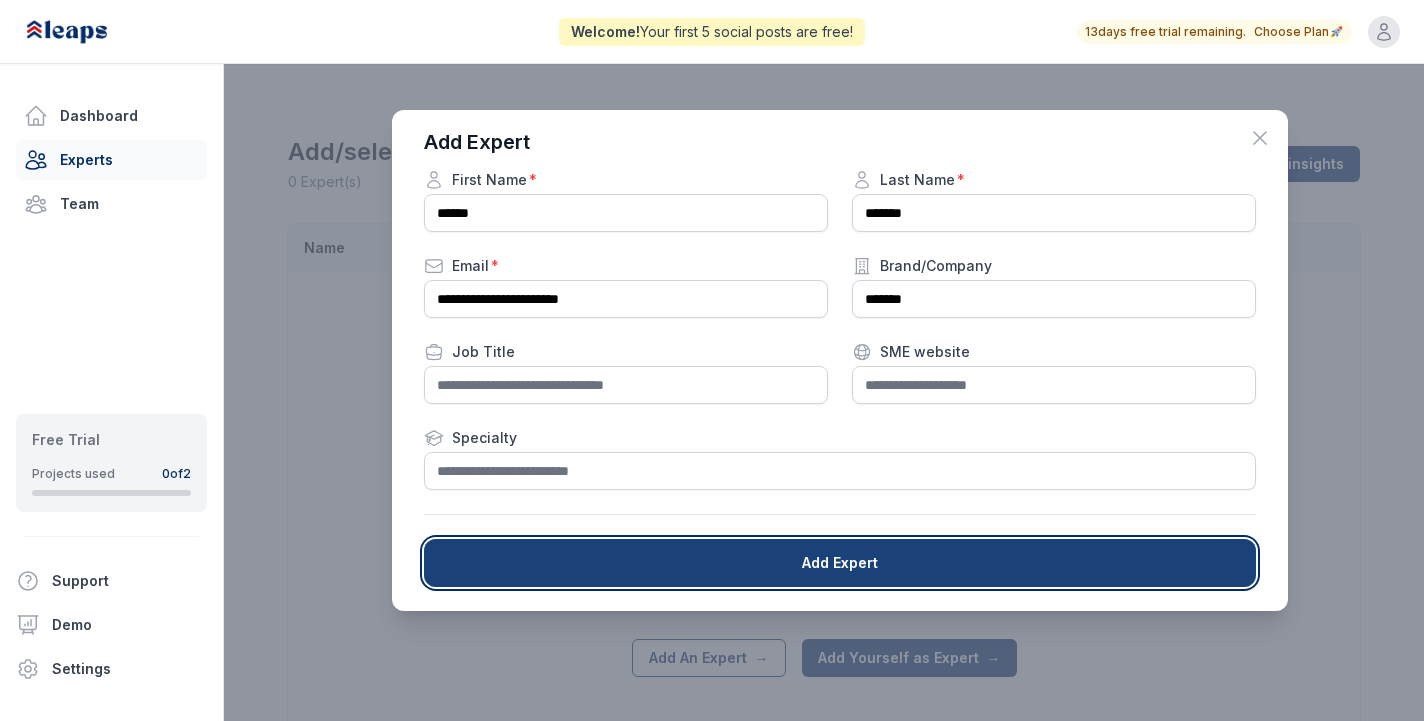 click on "Add Expert" at bounding box center (840, 563) 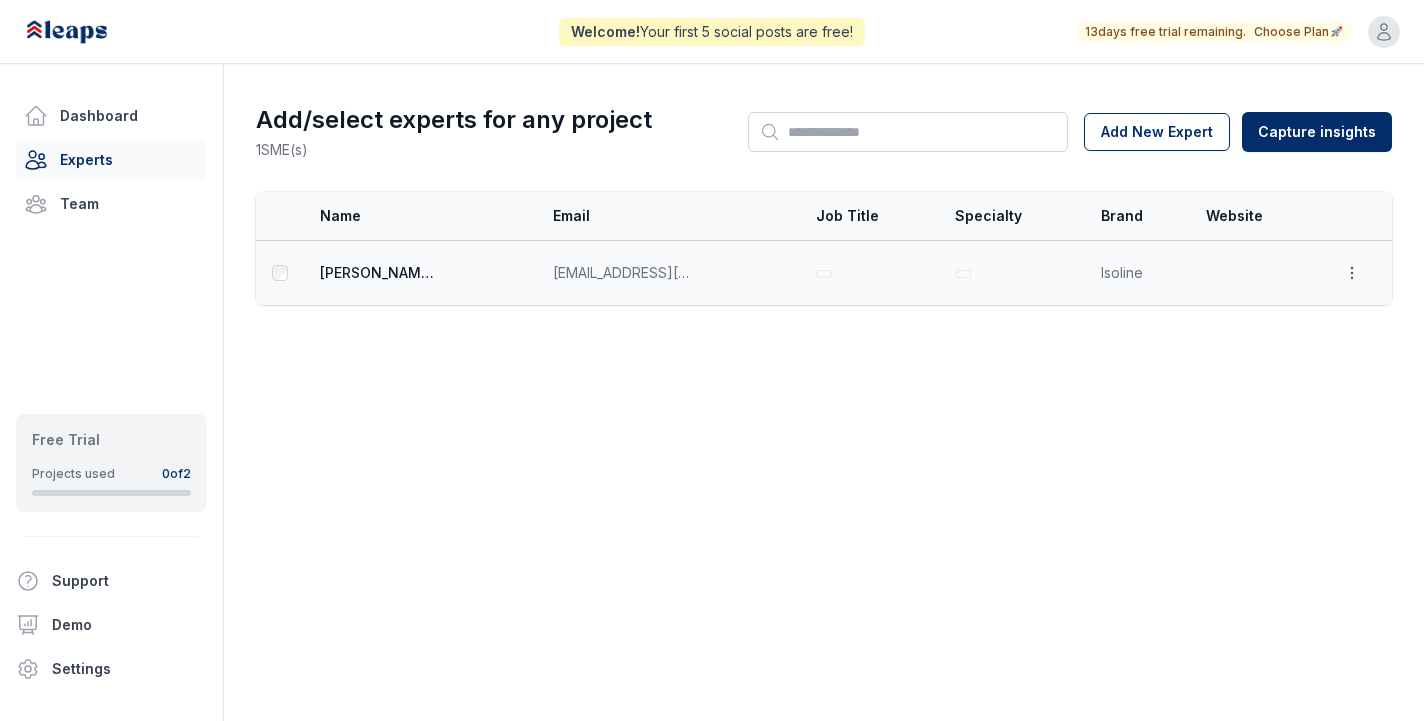 click 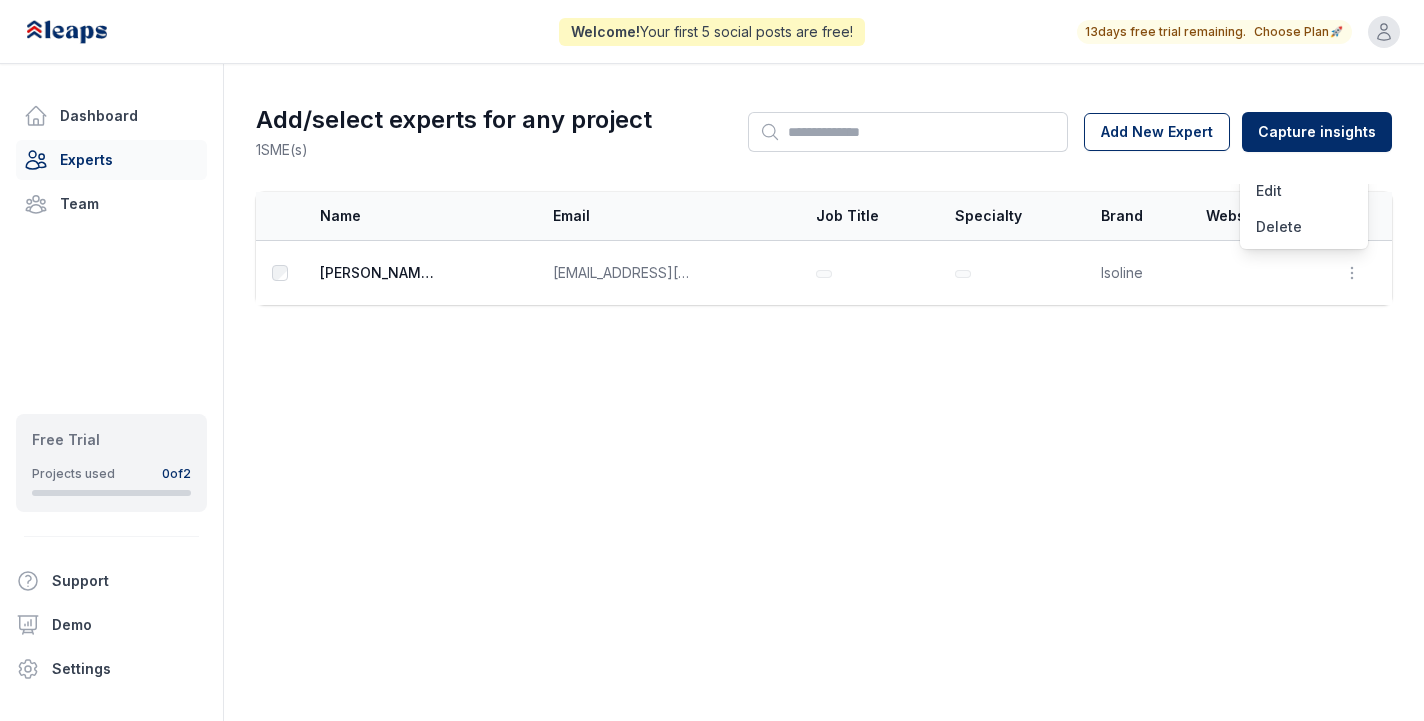 click on "Add/select experts for any project 1  SME(s) Search Add New Expert Capture insights Select Name Email Job Title Specialty Brand Website Actions Claire   Trevien clairet@isolinecomms.com Isoline Open options Edit Delete" at bounding box center [712, 204] 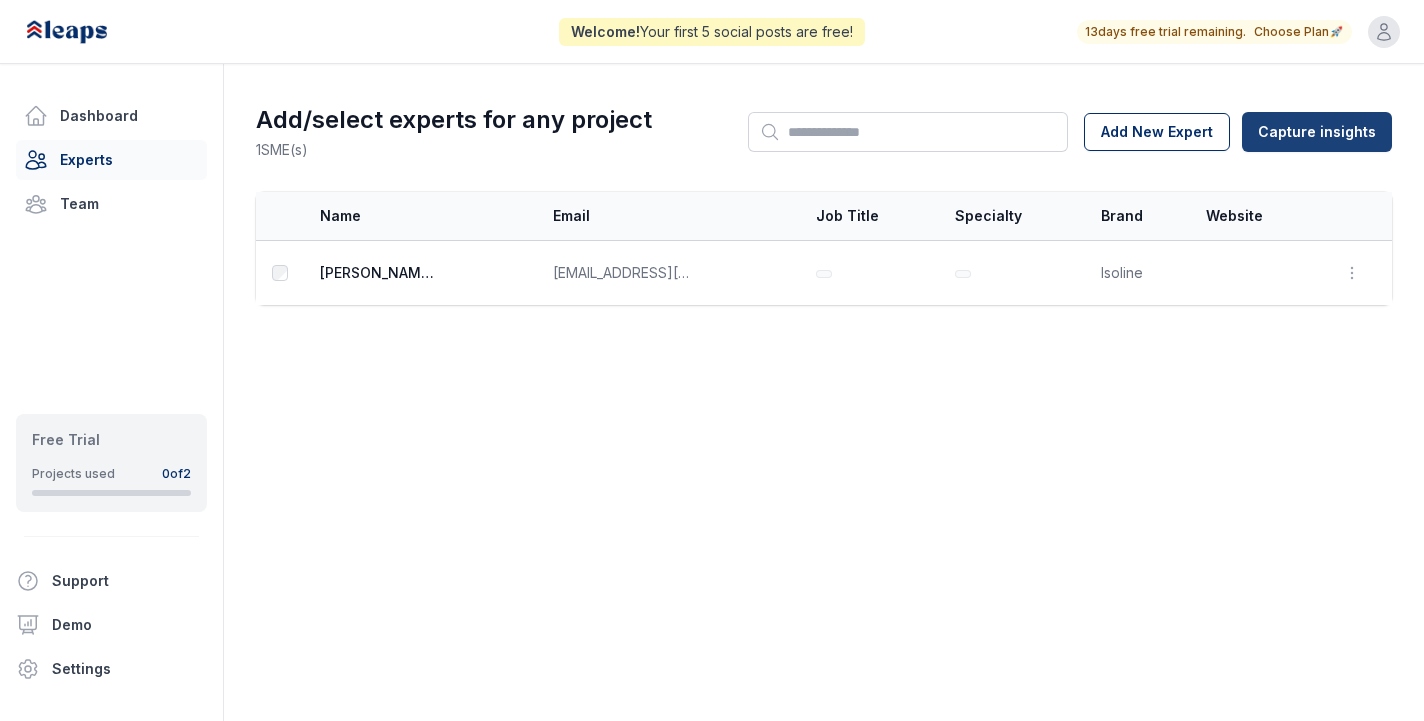 click on "Welcome!  Your first 5 social posts are free! 13  days free trial remaining. Choose Plan  🚀 Open user menu Dashboard Experts Team Free Trial Projects used 0  of  2 Support Demo Settings Open sidebar Trial: 5 Free Posts! 13  days free trial remaining. Choose Plan  🚀 Open user menu Add/select experts for any project 1  SME(s) Search Add New Expert Capture insights Select Name Email Job Title Specialty Brand Website Actions Claire   Trevien clairet@isolinecomms.com Isoline Open options Edit Delete" at bounding box center (712, 360) 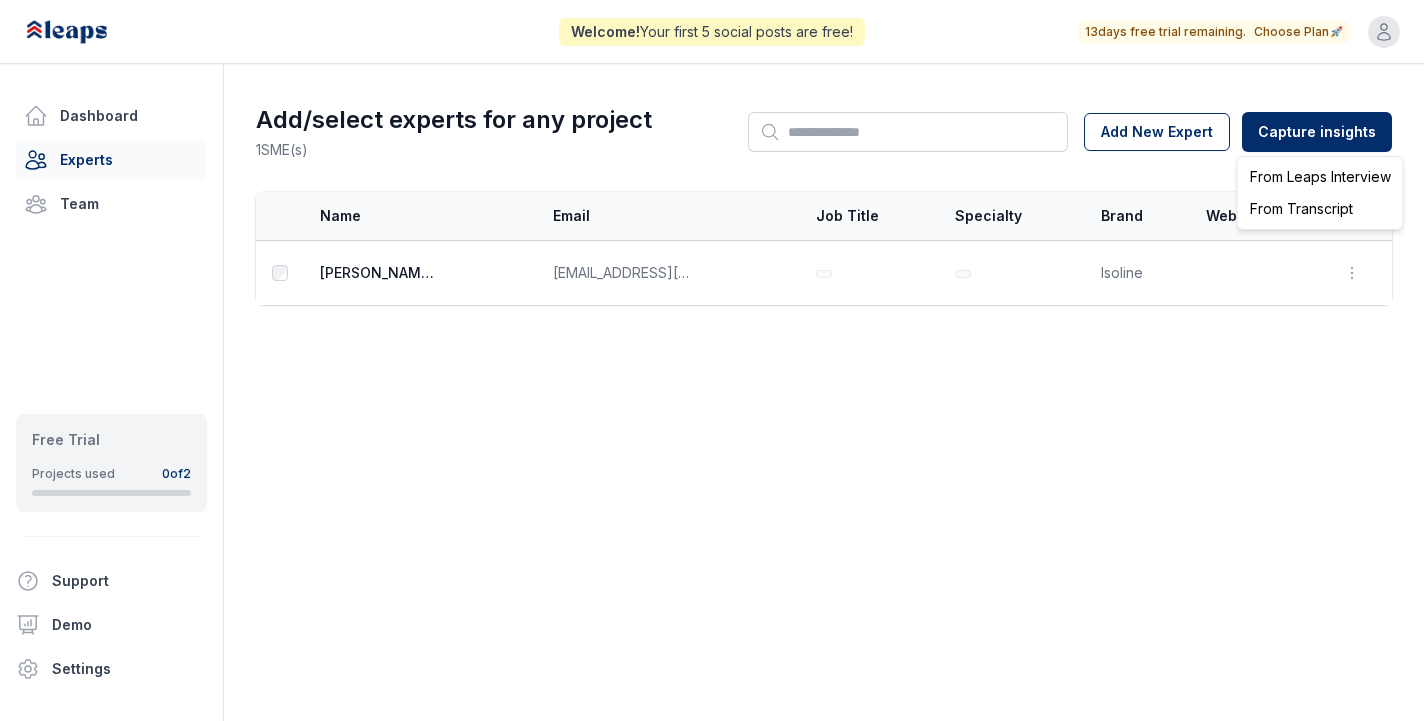 click on "Welcome!  Your first 5 social posts are free! 13  days free trial remaining. Choose Plan  🚀 Open user menu Dashboard Experts Team Free Trial Projects used 0  of  2 Support Demo Settings Open sidebar Trial: 5 Free Posts! 13  days free trial remaining. Choose Plan  🚀 Open user menu Add/select experts for any project 1  SME(s) Search Add New Expert Capture insights Select Name Email Job Title Specialty Brand Website Actions Claire   Trevien clairet@isolinecomms.com Isoline Open options Edit Delete   From Leaps Interview From Transcript" at bounding box center [712, 360] 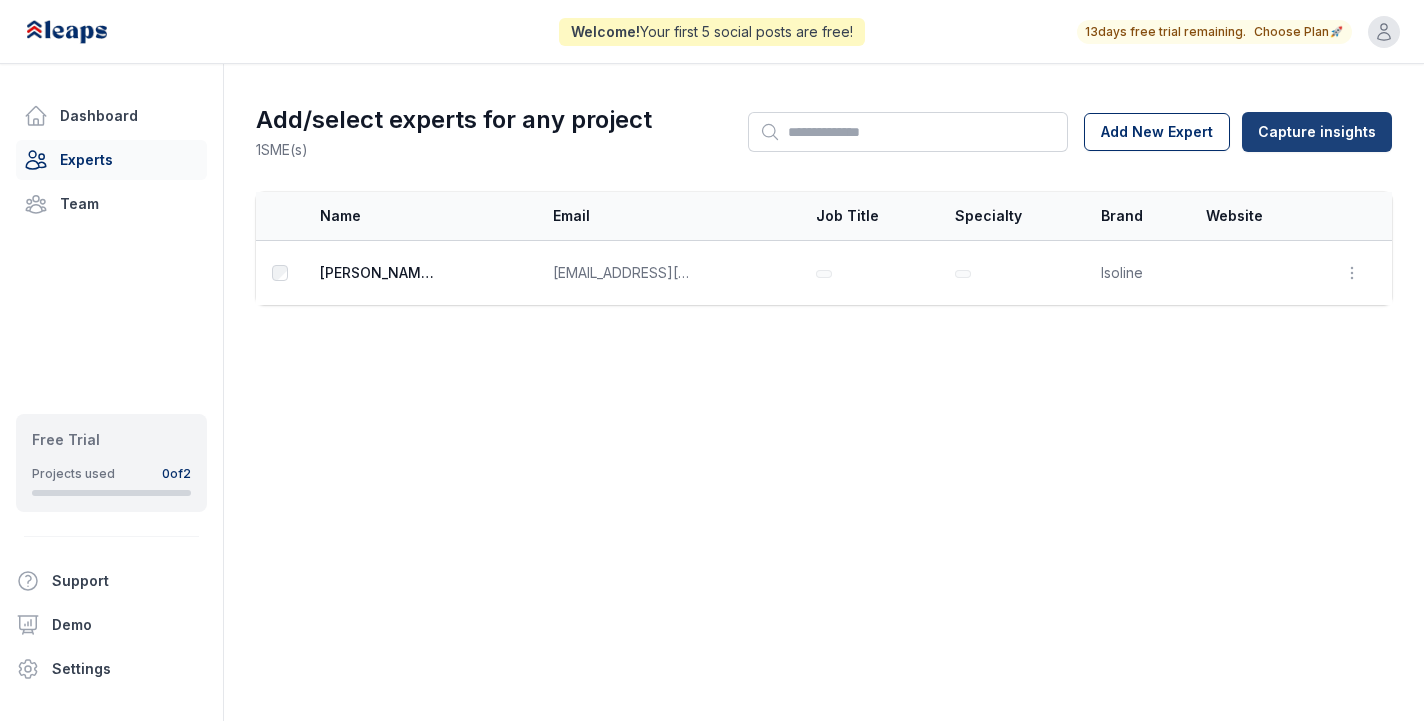 click on "Welcome!  Your first 5 social posts are free! 13  days free trial remaining. Choose Plan  🚀 Open user menu Dashboard Experts Team Free Trial Projects used 0  of  2 Support Demo Settings Open sidebar Trial: 5 Free Posts! 13  days free trial remaining. Choose Plan  🚀 Open user menu Add/select experts for any project 1  SME(s) Search Add New Expert Capture insights Select Name Email Job Title Specialty Brand Website Actions Claire   Trevien clairet@isolinecomms.com Isoline Open options Edit Delete" at bounding box center (712, 360) 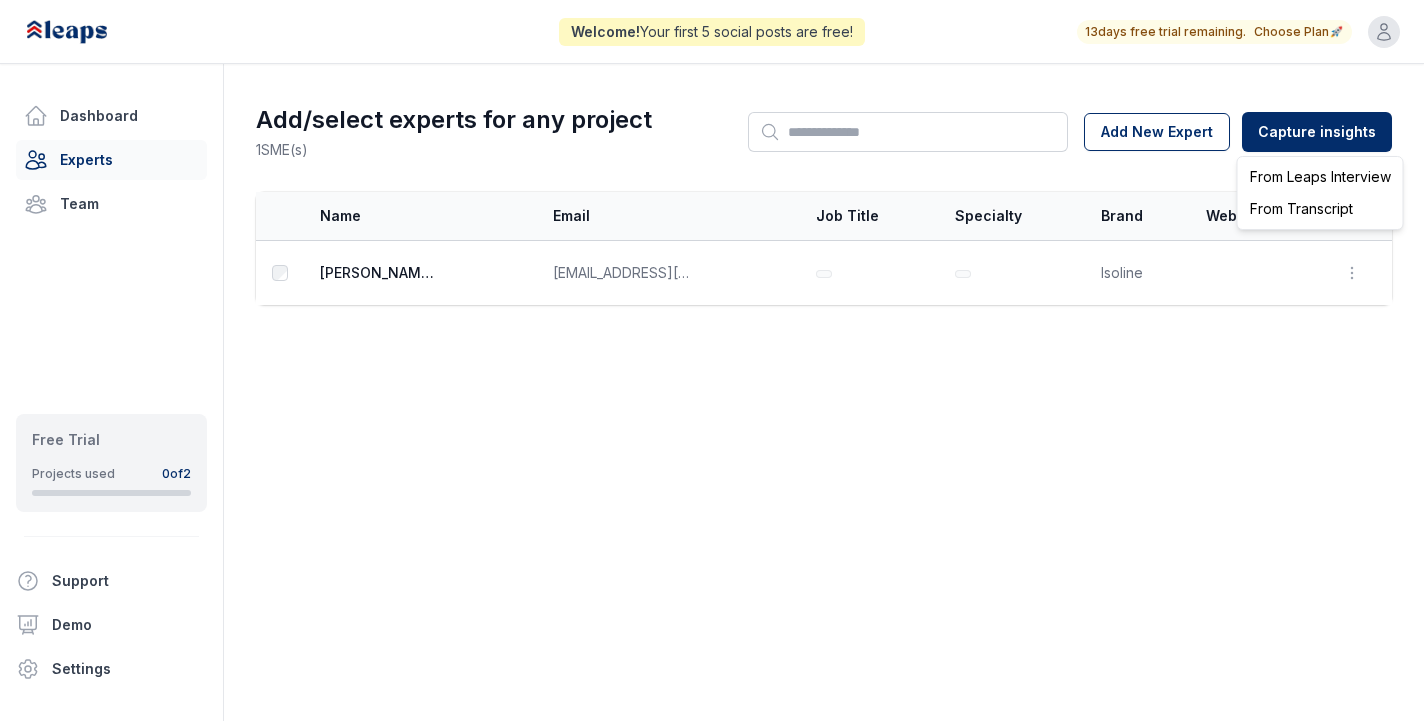 click on "From Leaps Interview" at bounding box center [1320, 177] 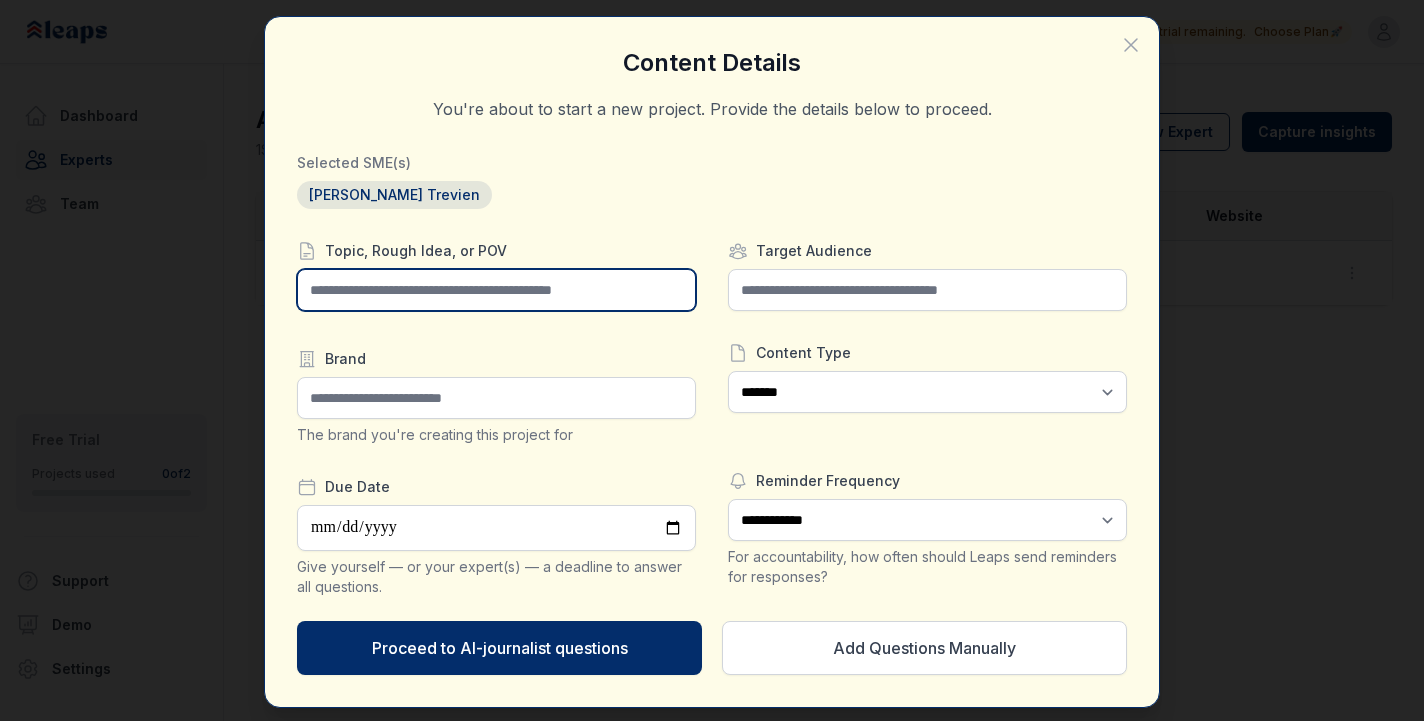 click at bounding box center [496, 290] 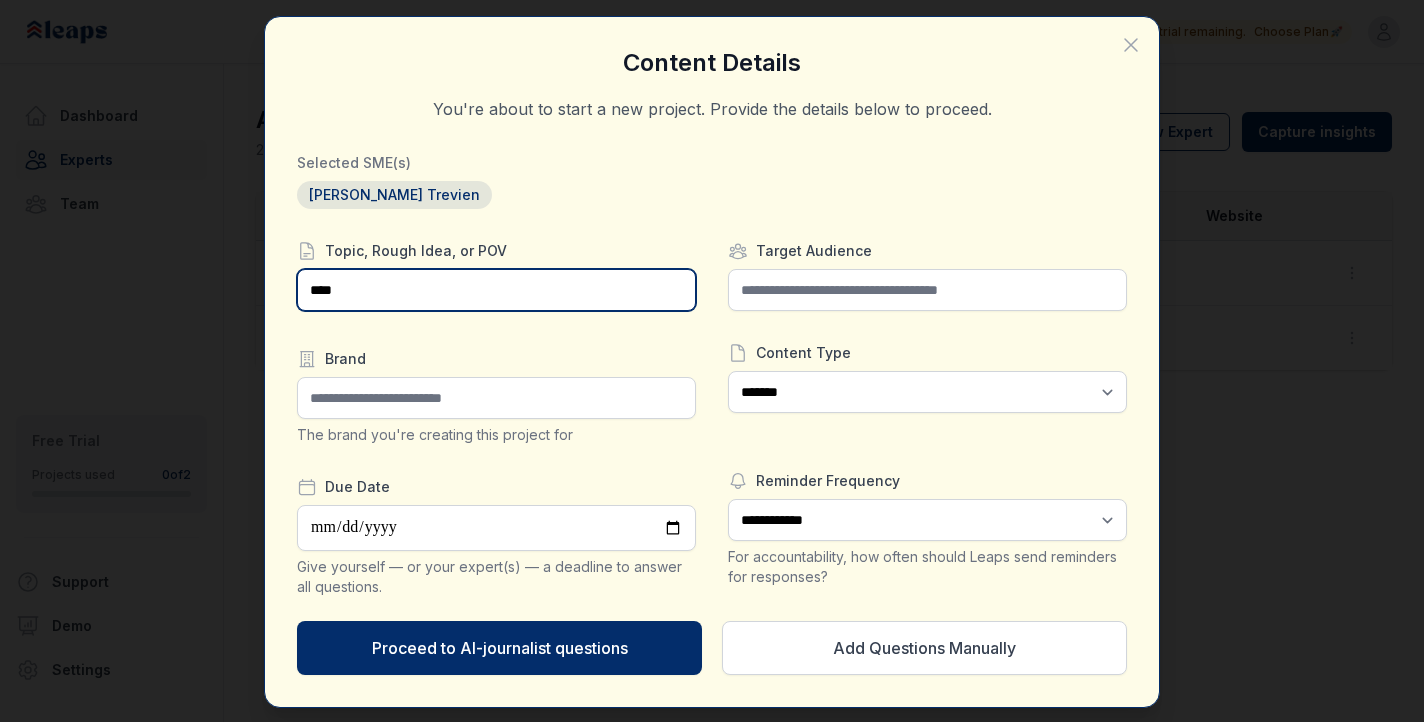 click on "****" at bounding box center (496, 290) 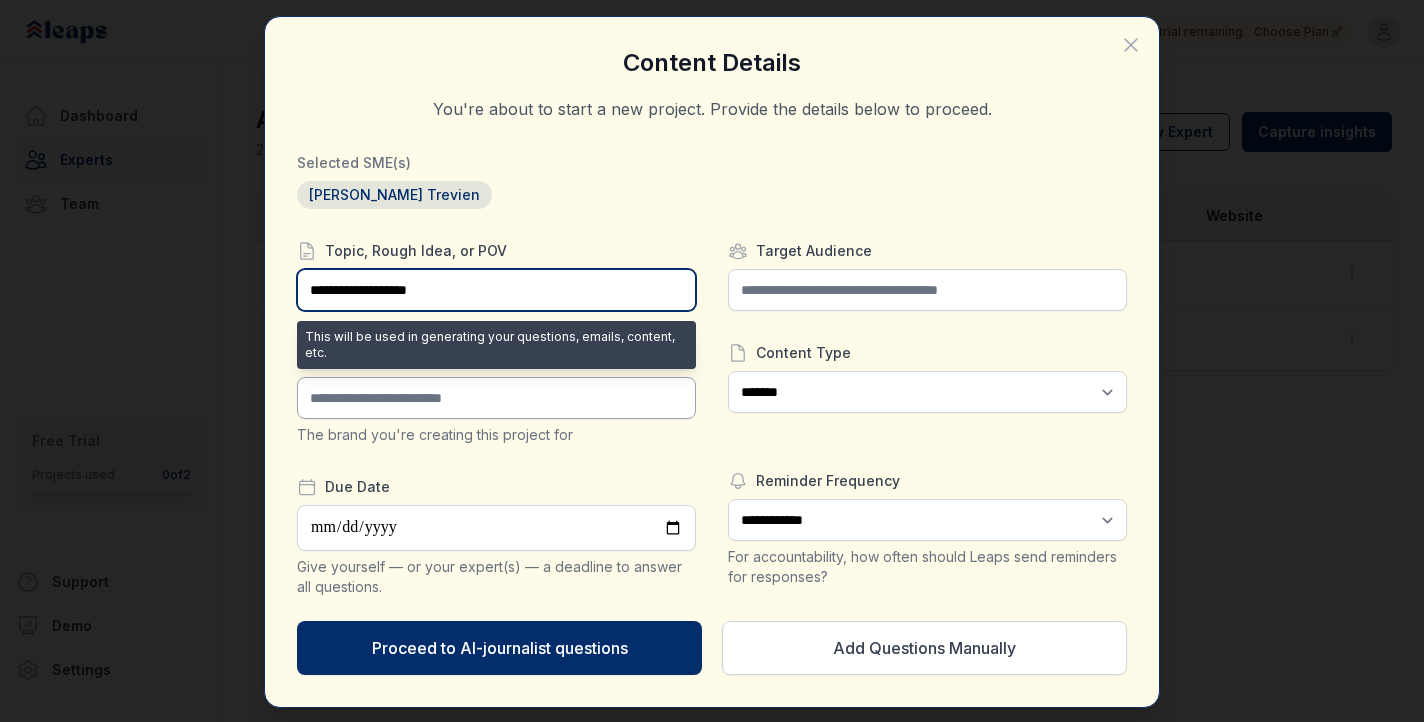 type on "**********" 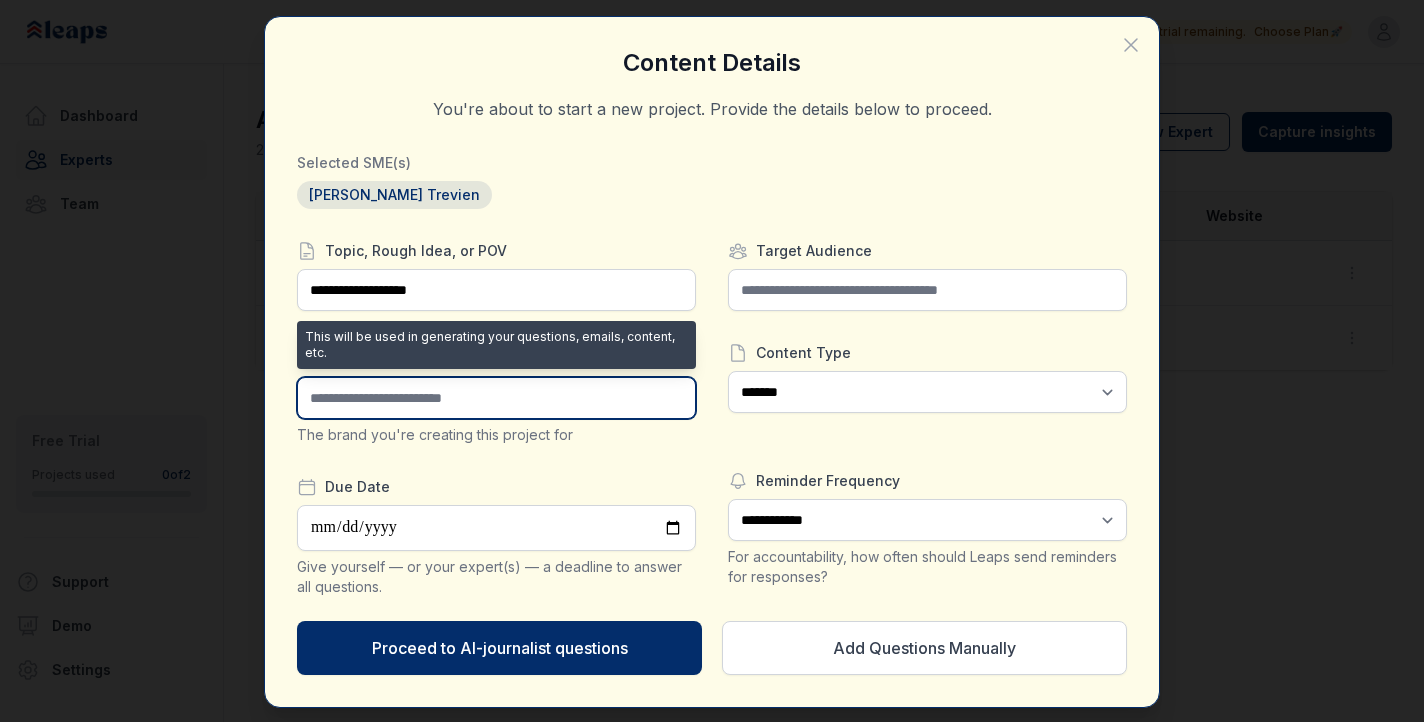 click at bounding box center [496, 398] 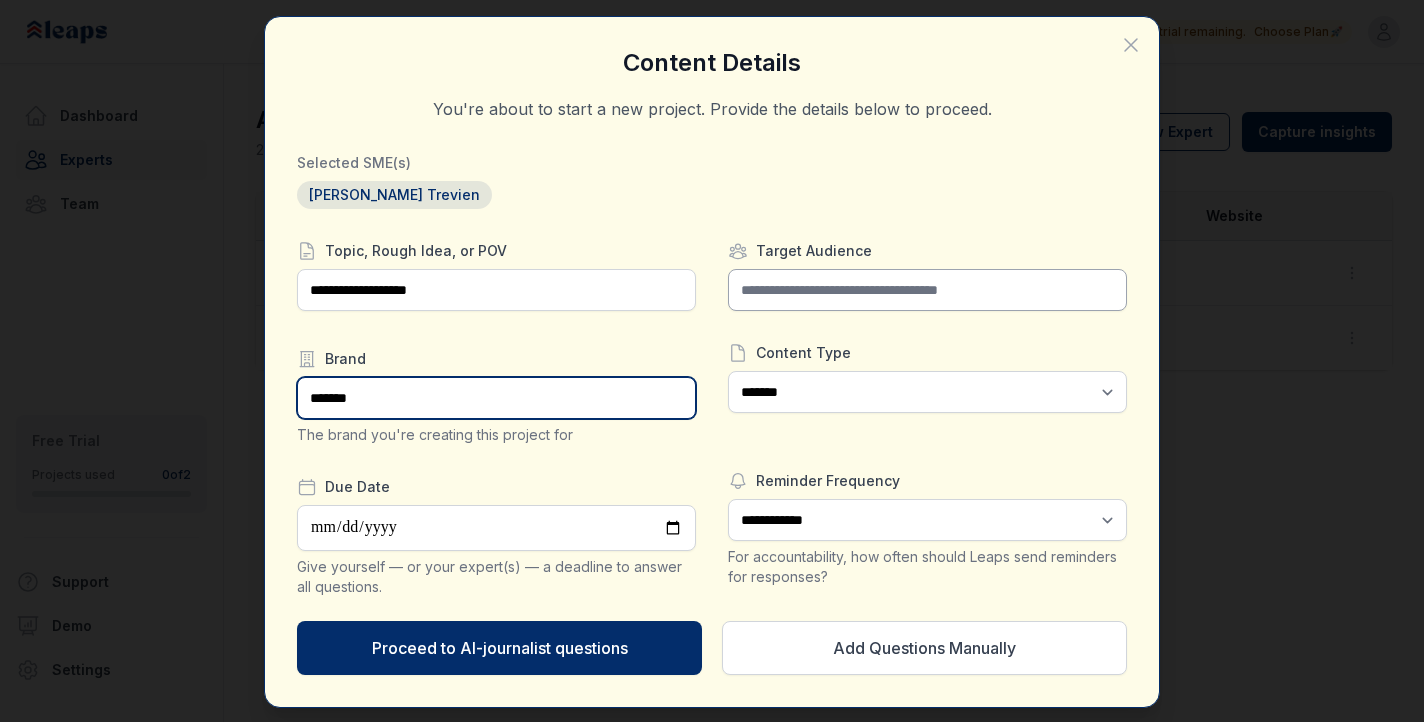 type on "*******" 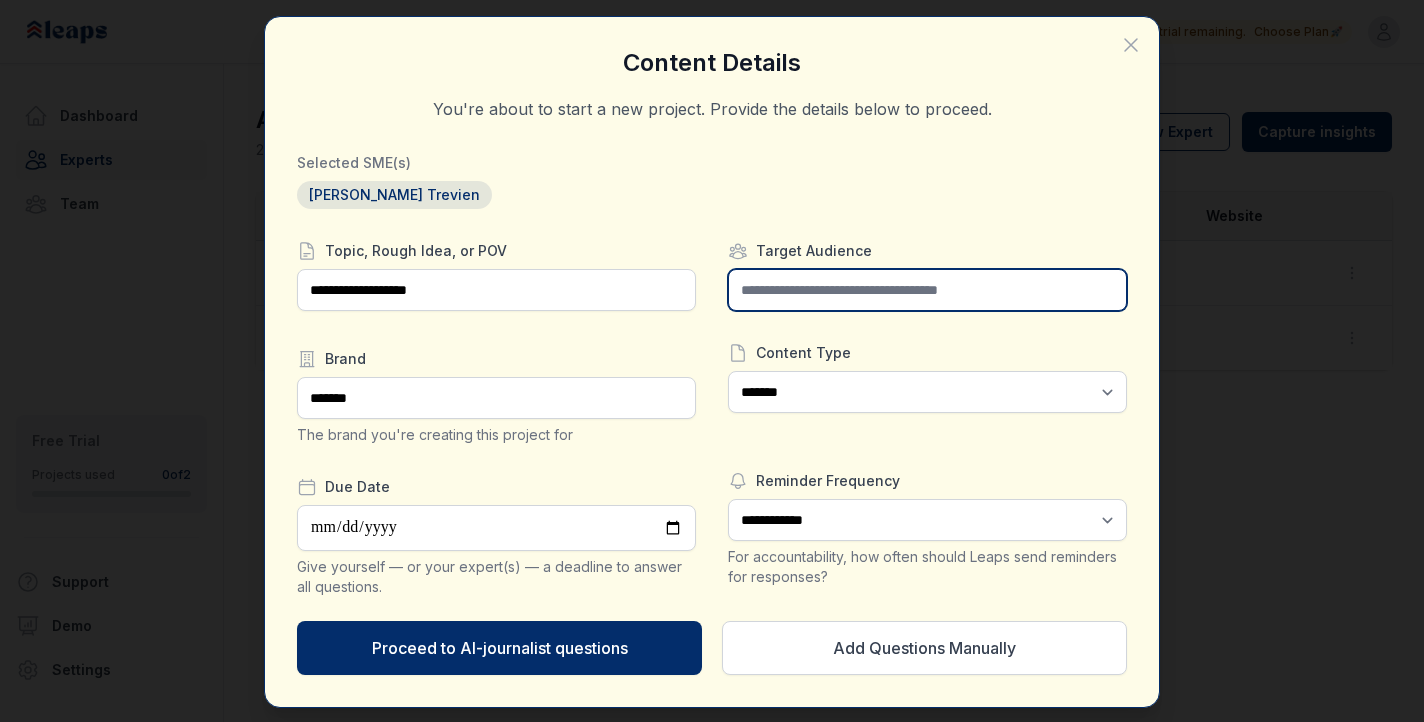 click at bounding box center [927, 290] 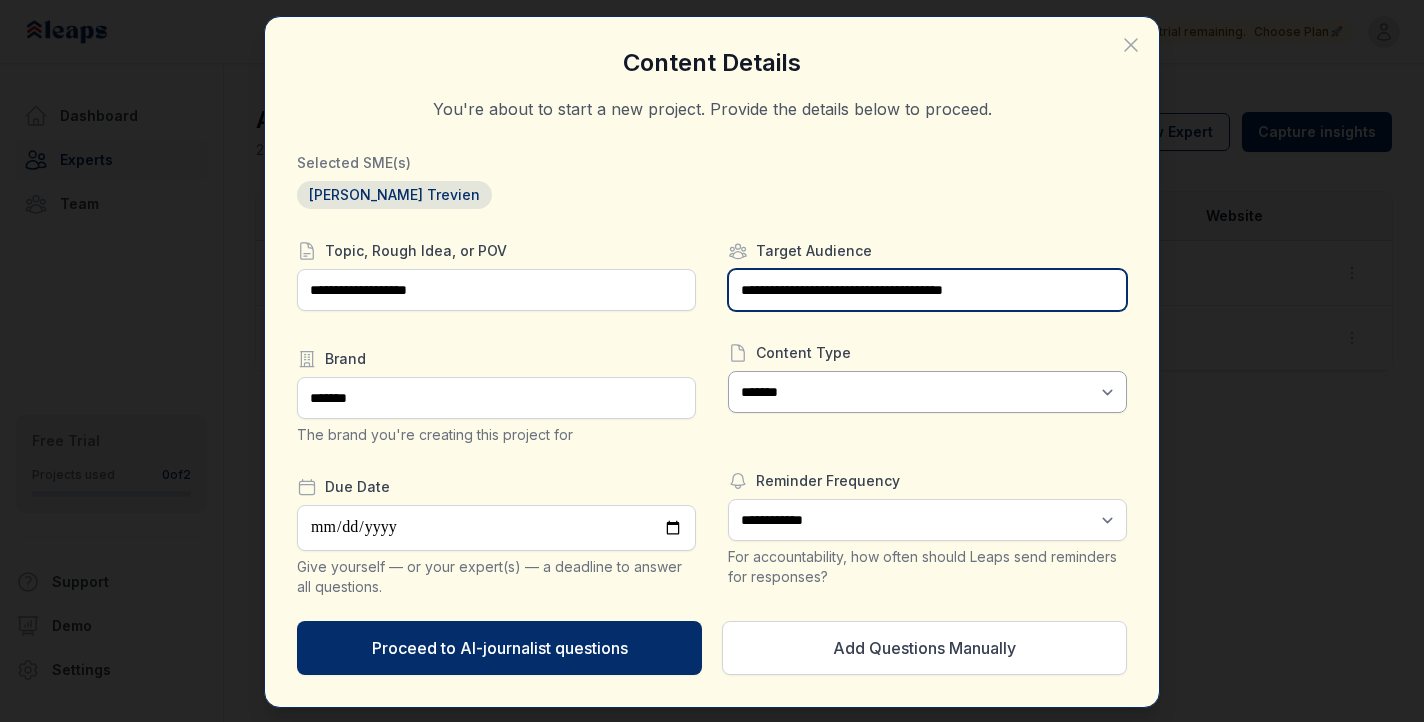 type on "**********" 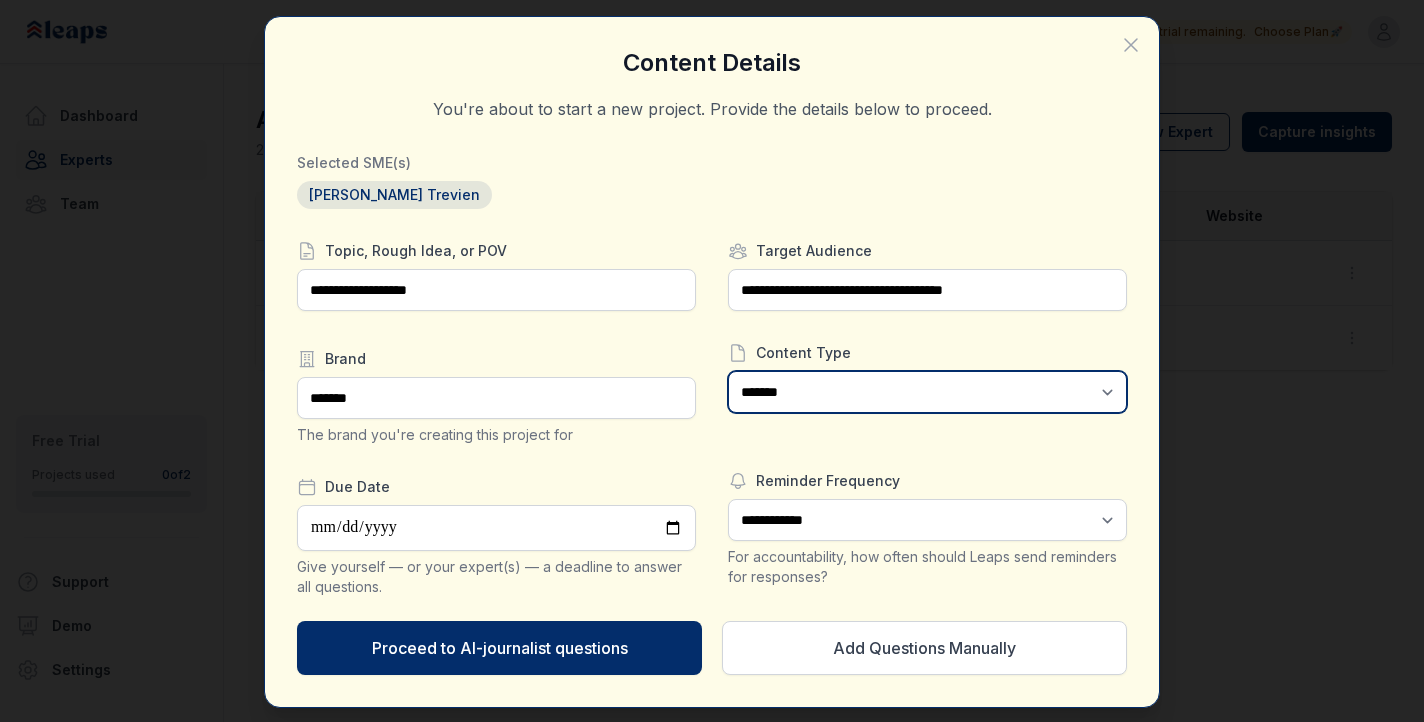 click on "**********" at bounding box center [927, 392] 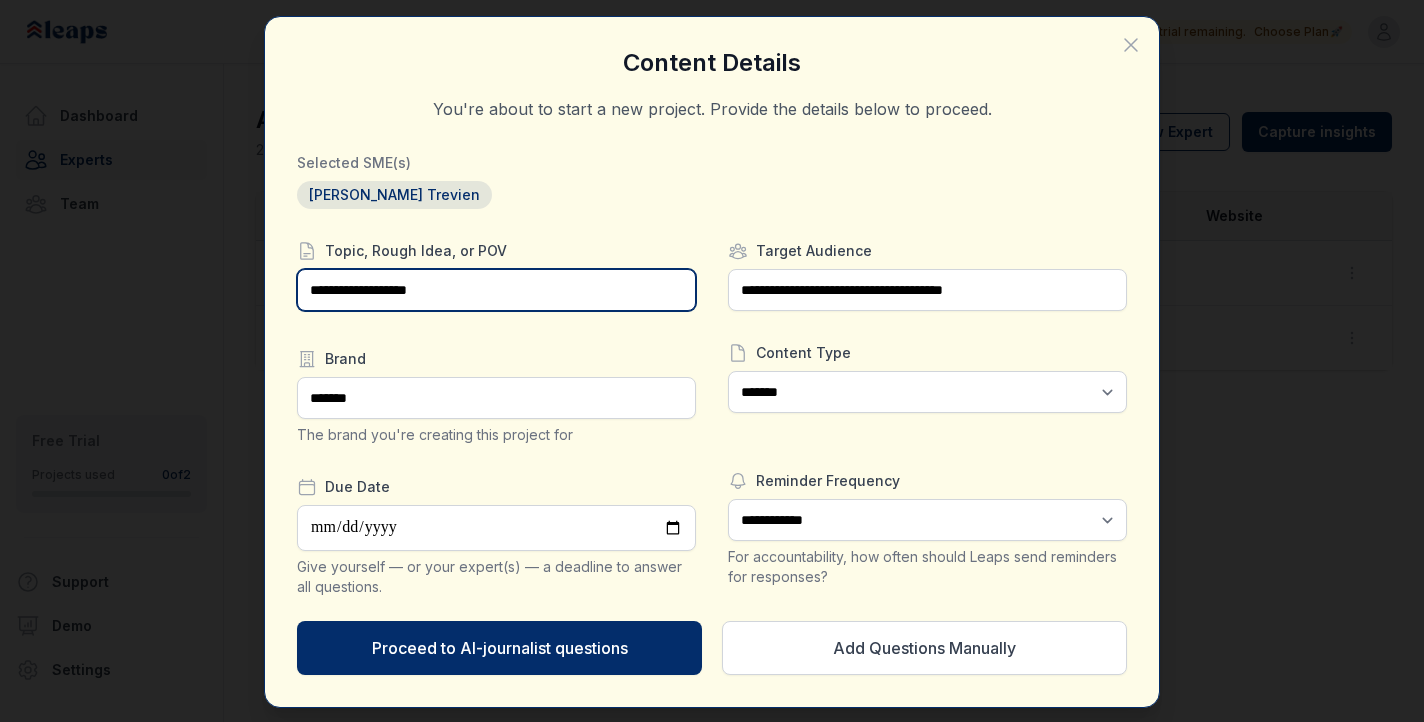 click on "**********" at bounding box center [496, 290] 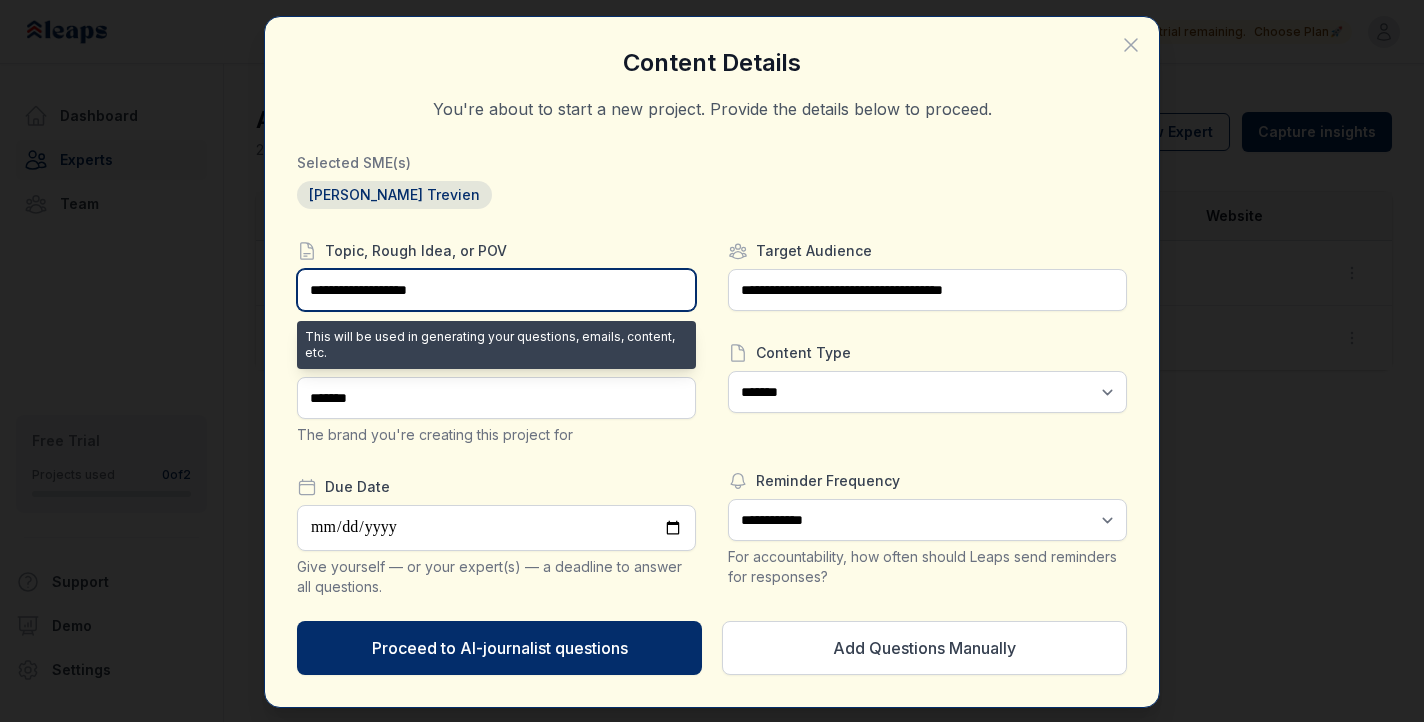 click on "**********" at bounding box center (496, 290) 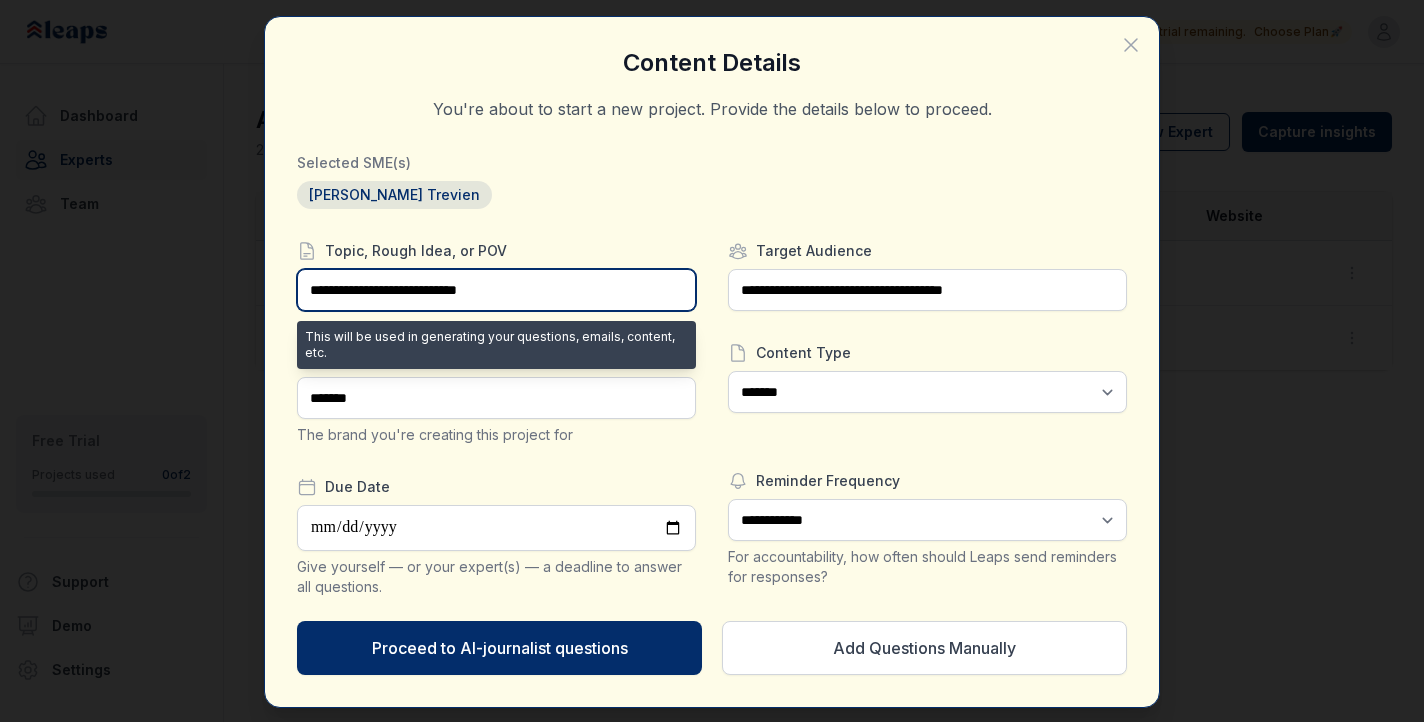 type on "**********" 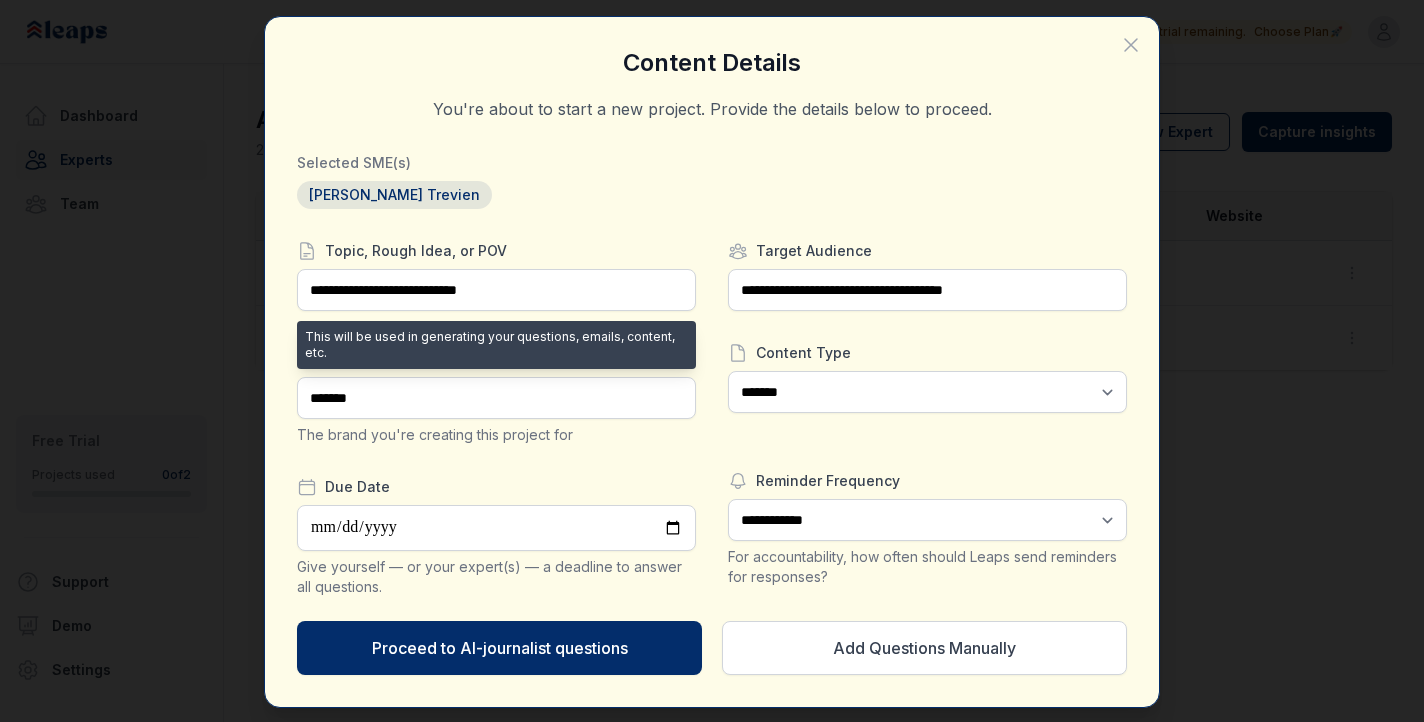 click on "Selected SME(s)" at bounding box center (712, 163) 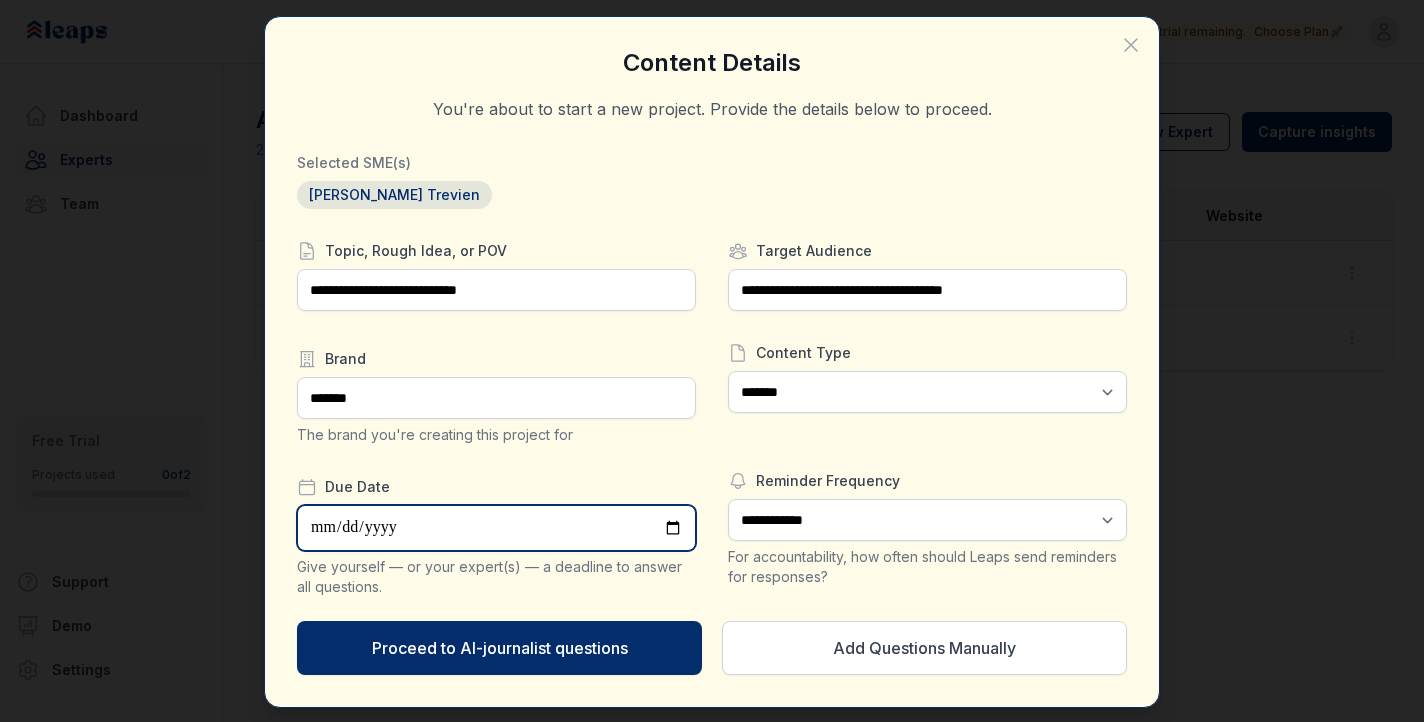 click at bounding box center [496, 528] 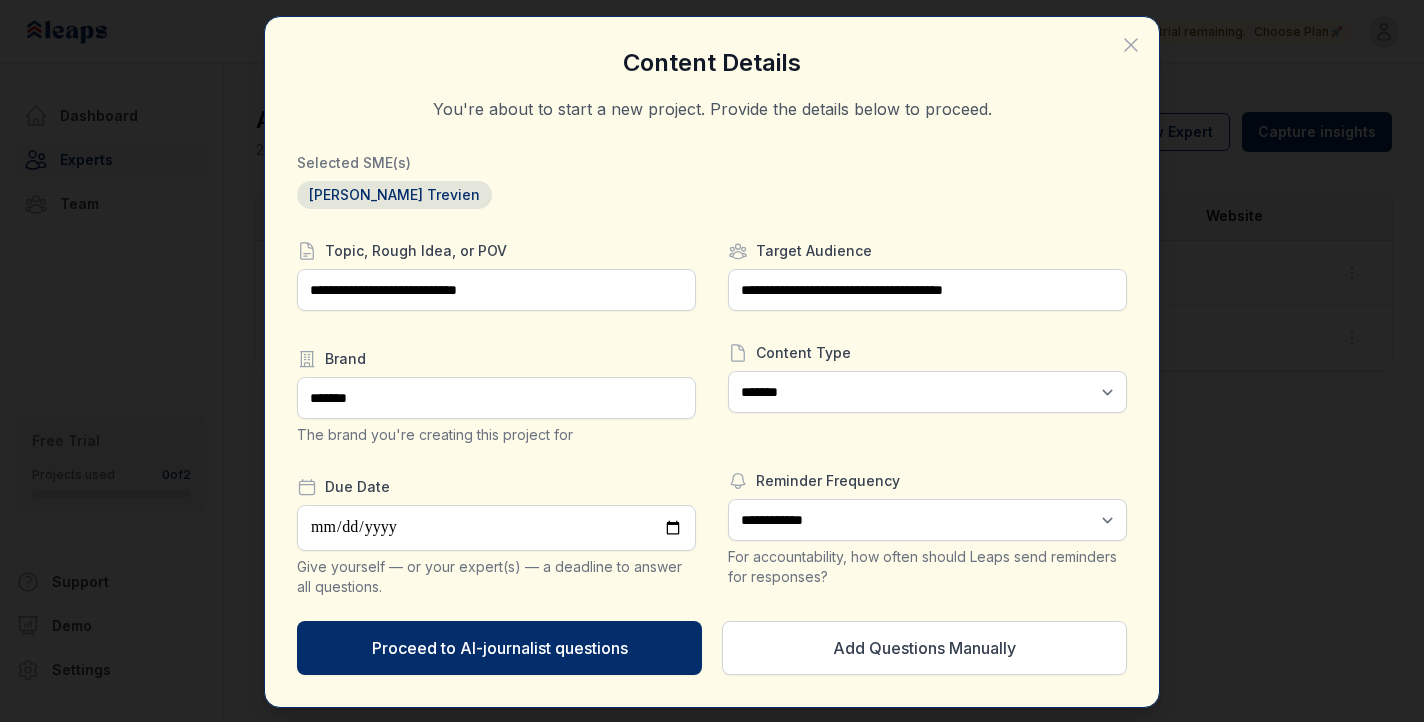 click on "**********" at bounding box center (496, 419) 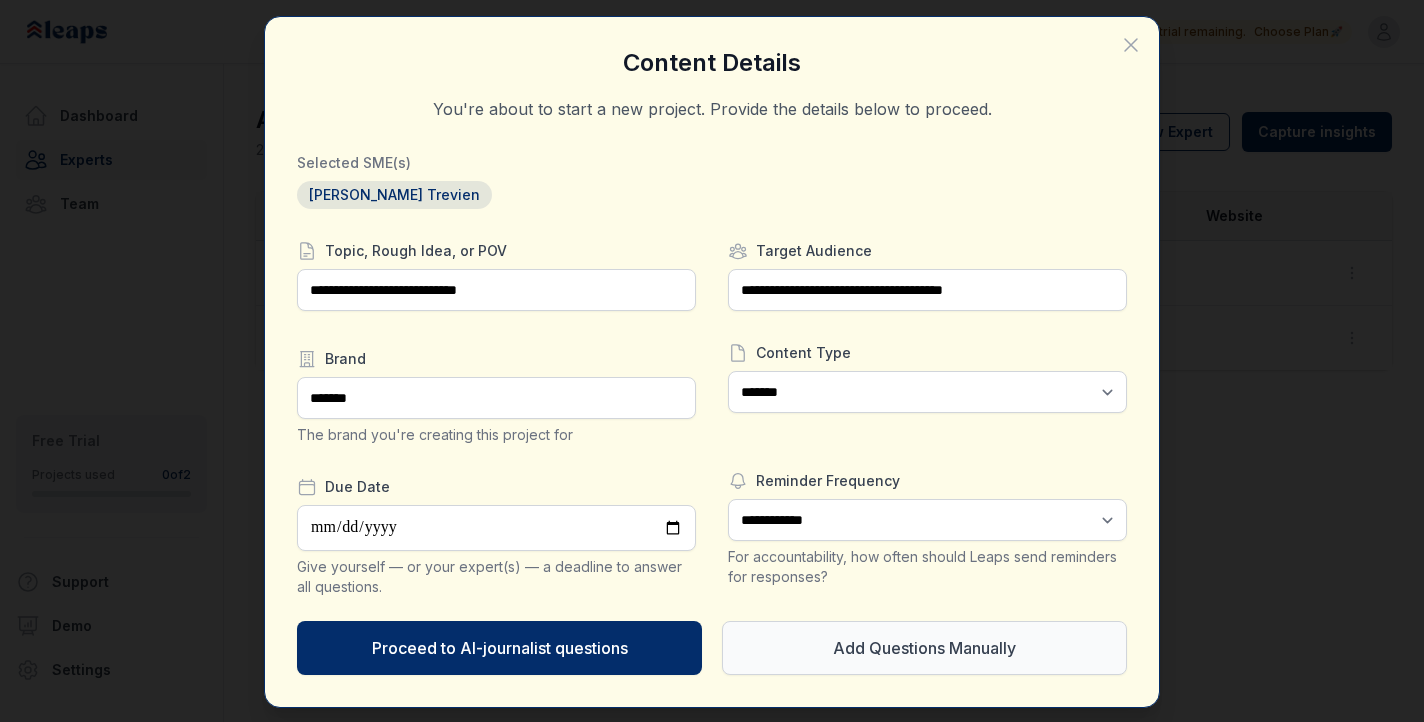 click on "Add Questions Manually" at bounding box center (924, 648) 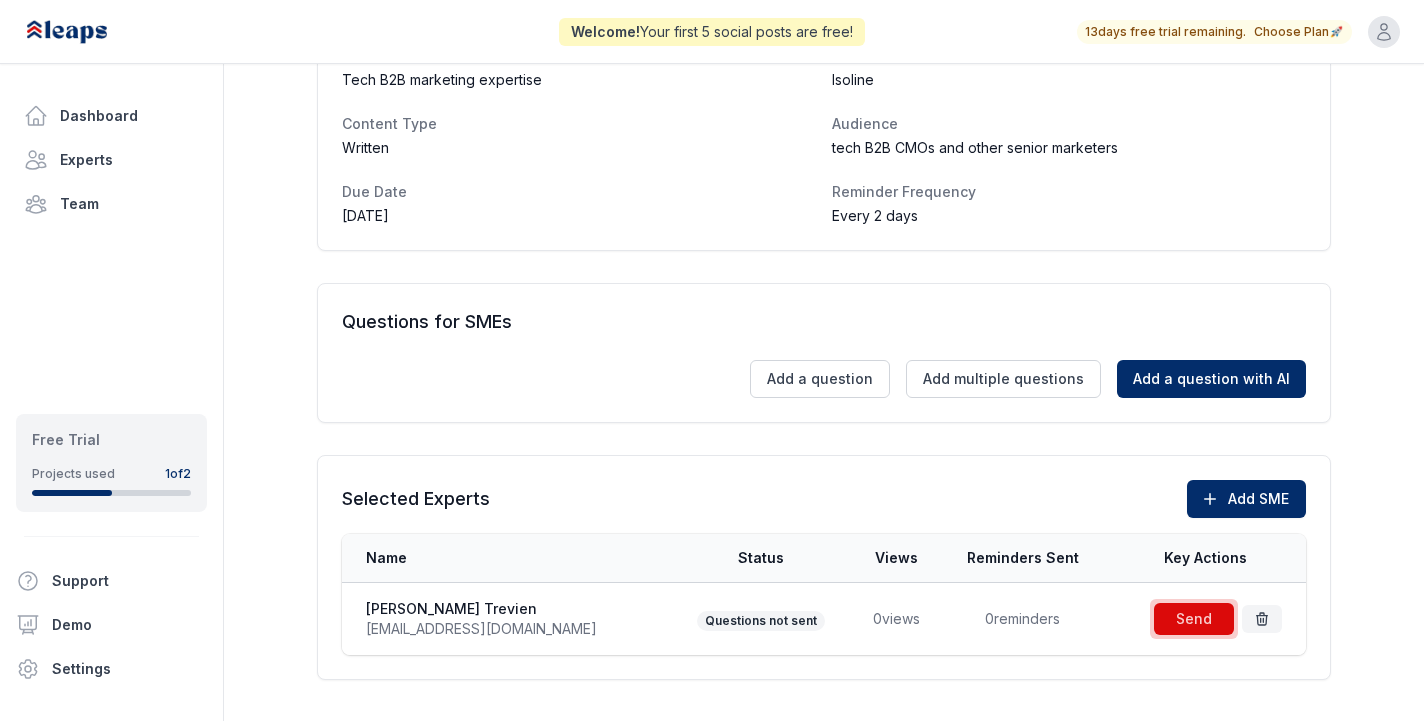 scroll, scrollTop: 344, scrollLeft: 0, axis: vertical 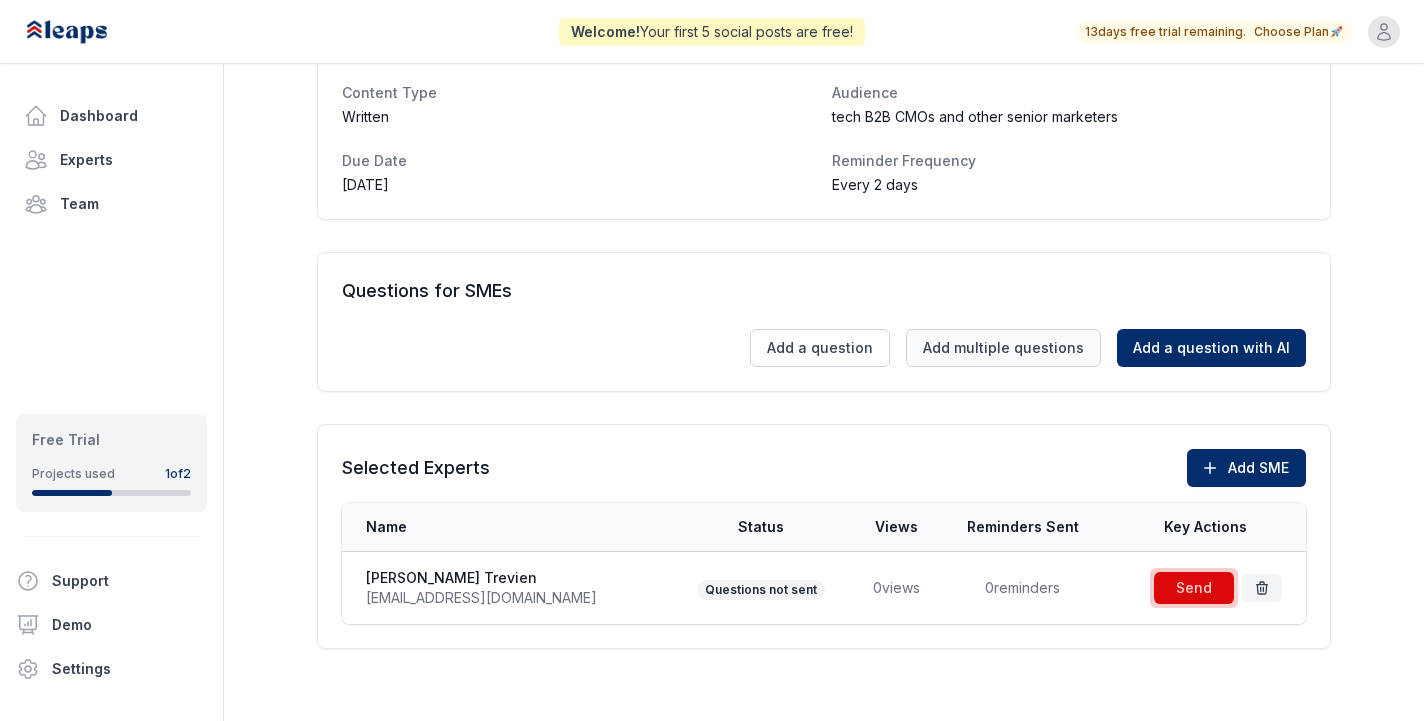 click on "Add multiple questions" at bounding box center (1003, 348) 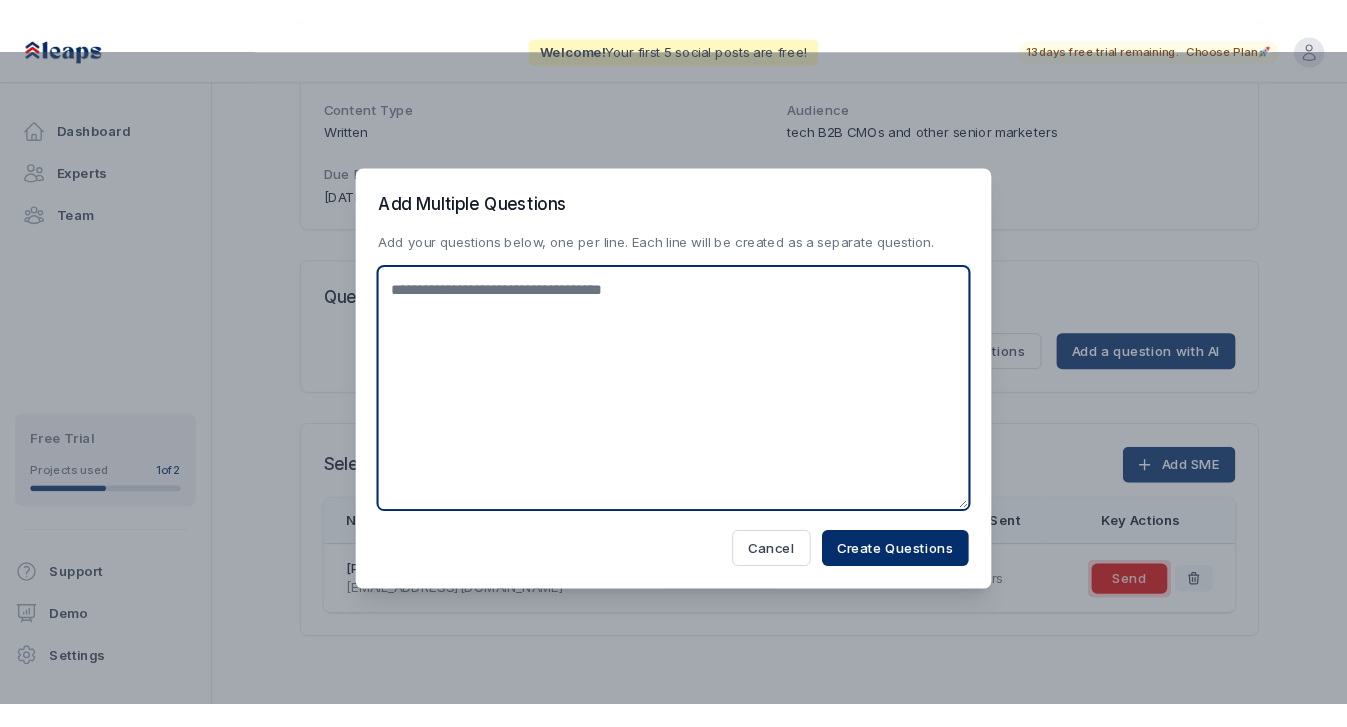 scroll, scrollTop: 338, scrollLeft: 0, axis: vertical 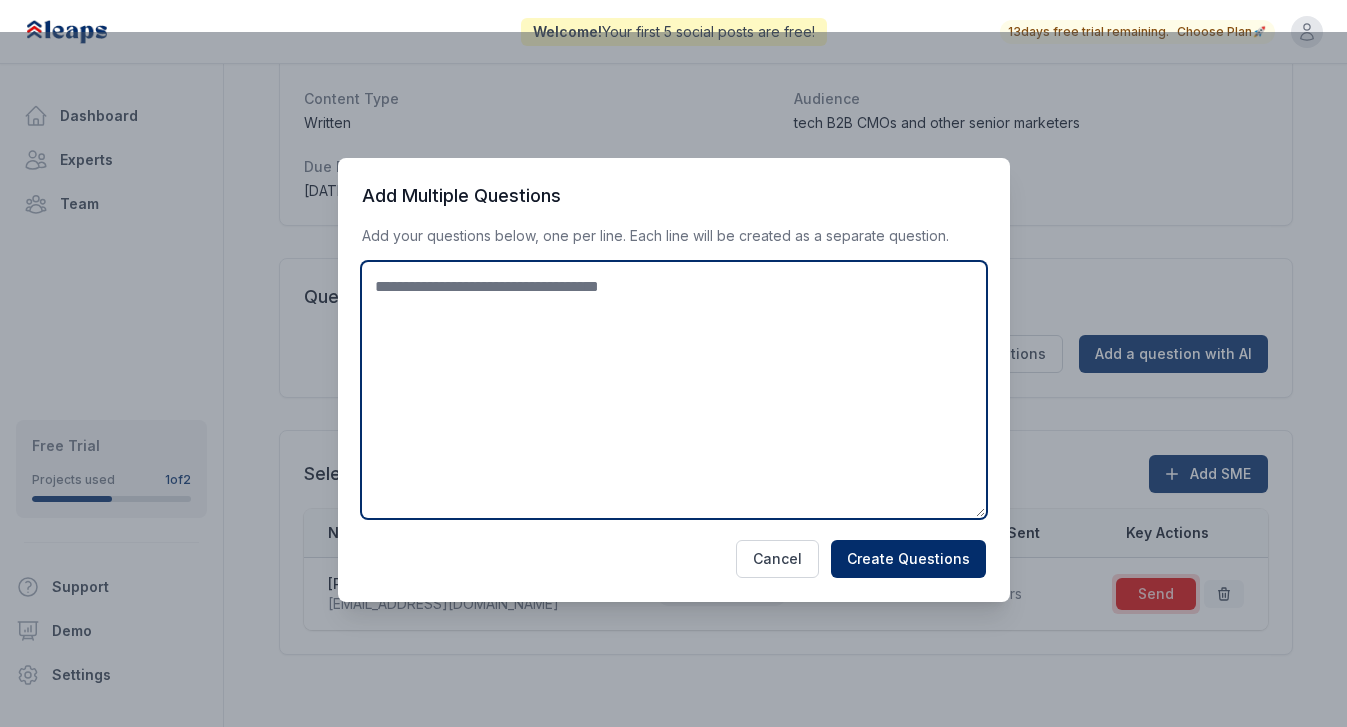 paste on "**********" 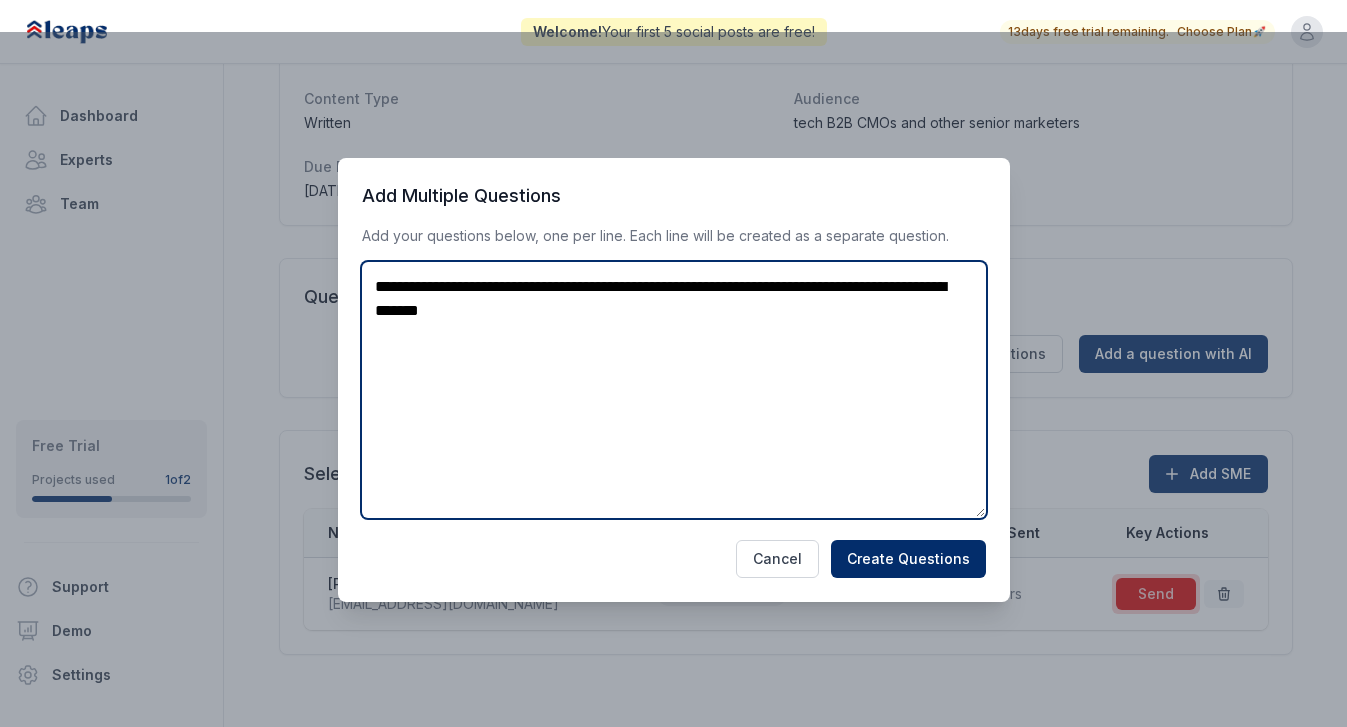 paste on "**********" 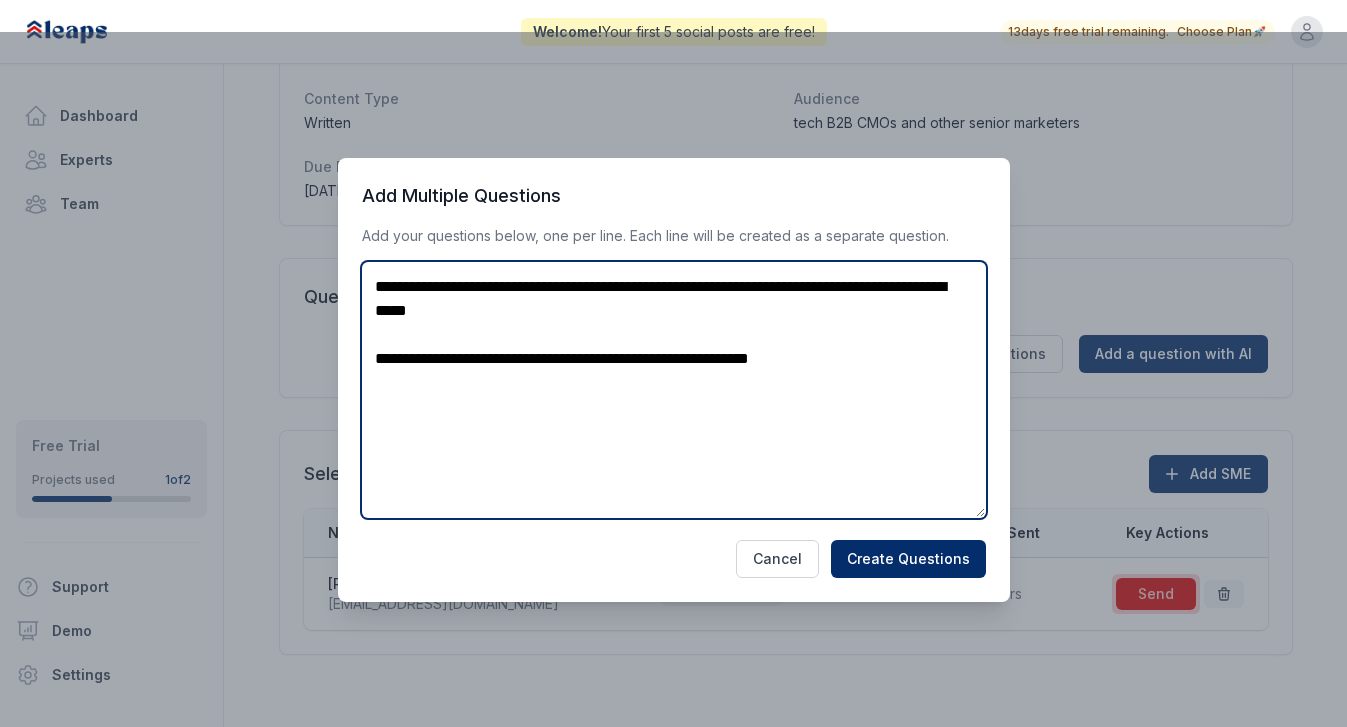 click on "**********" at bounding box center [674, 390] 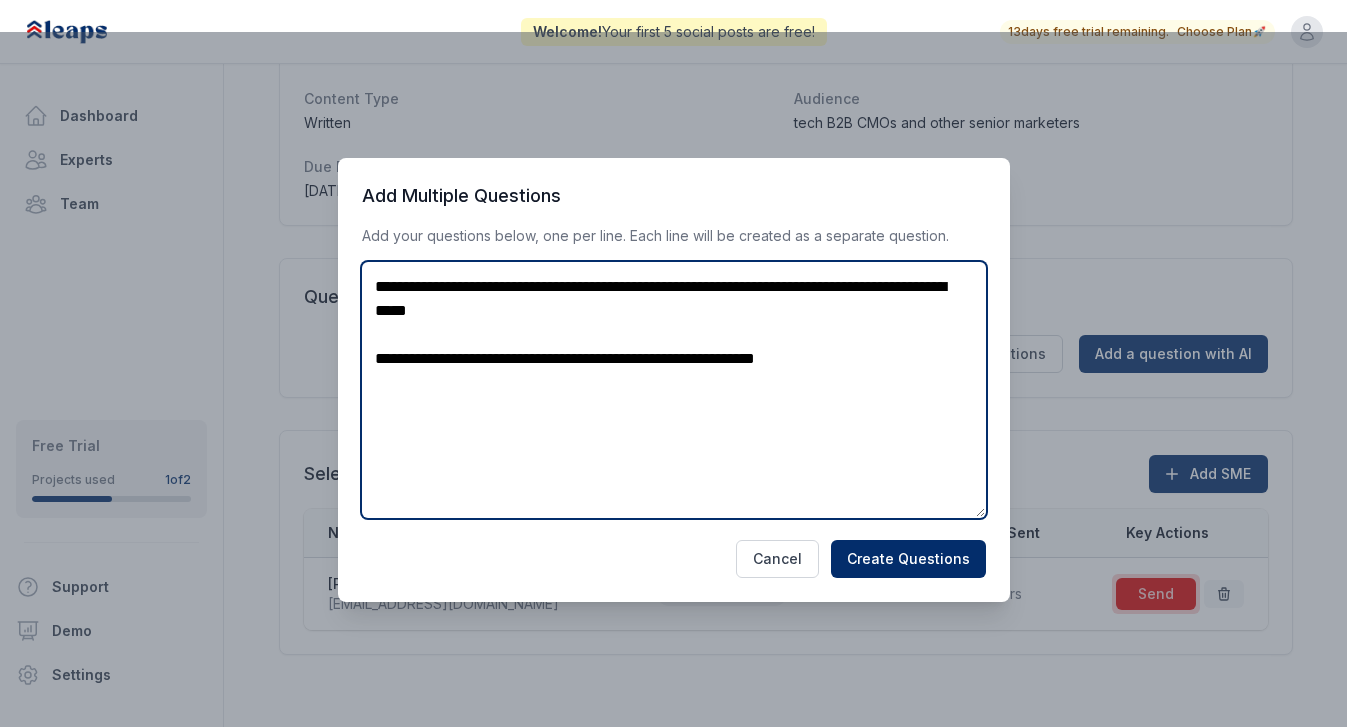 paste on "**********" 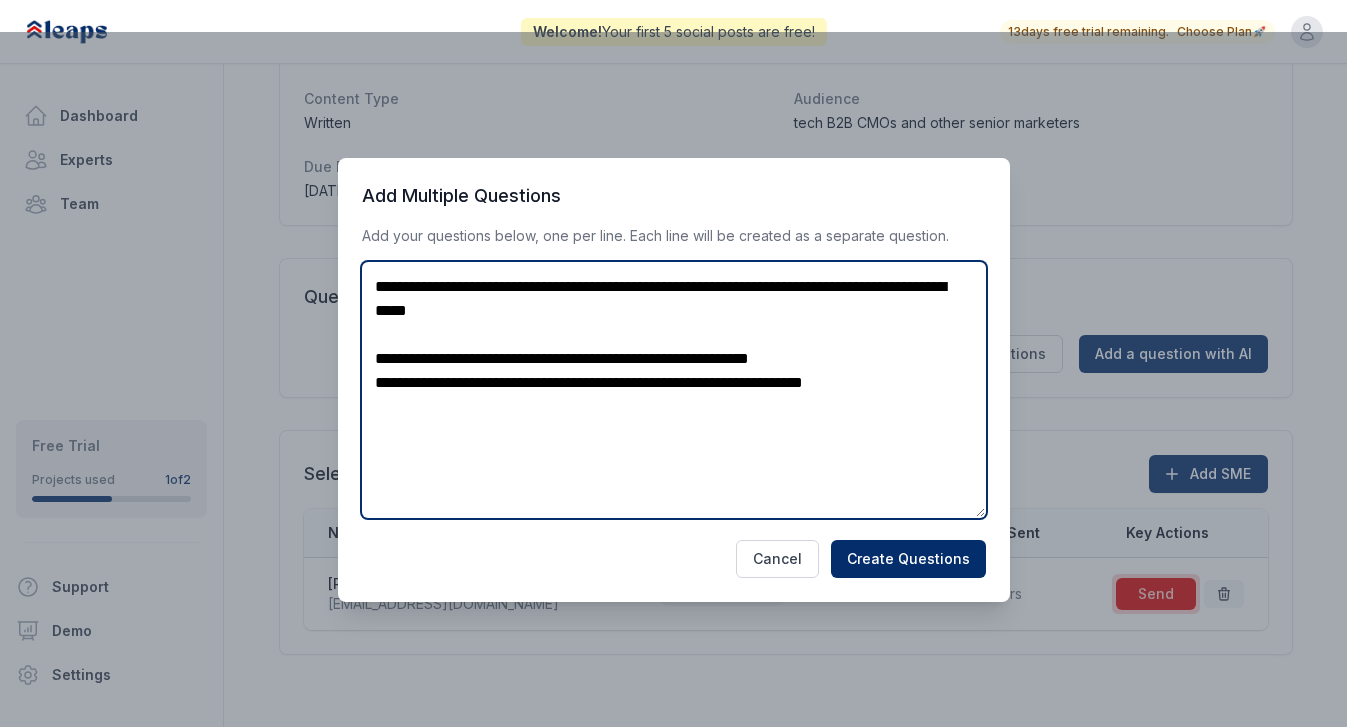 click on "**********" at bounding box center (674, 390) 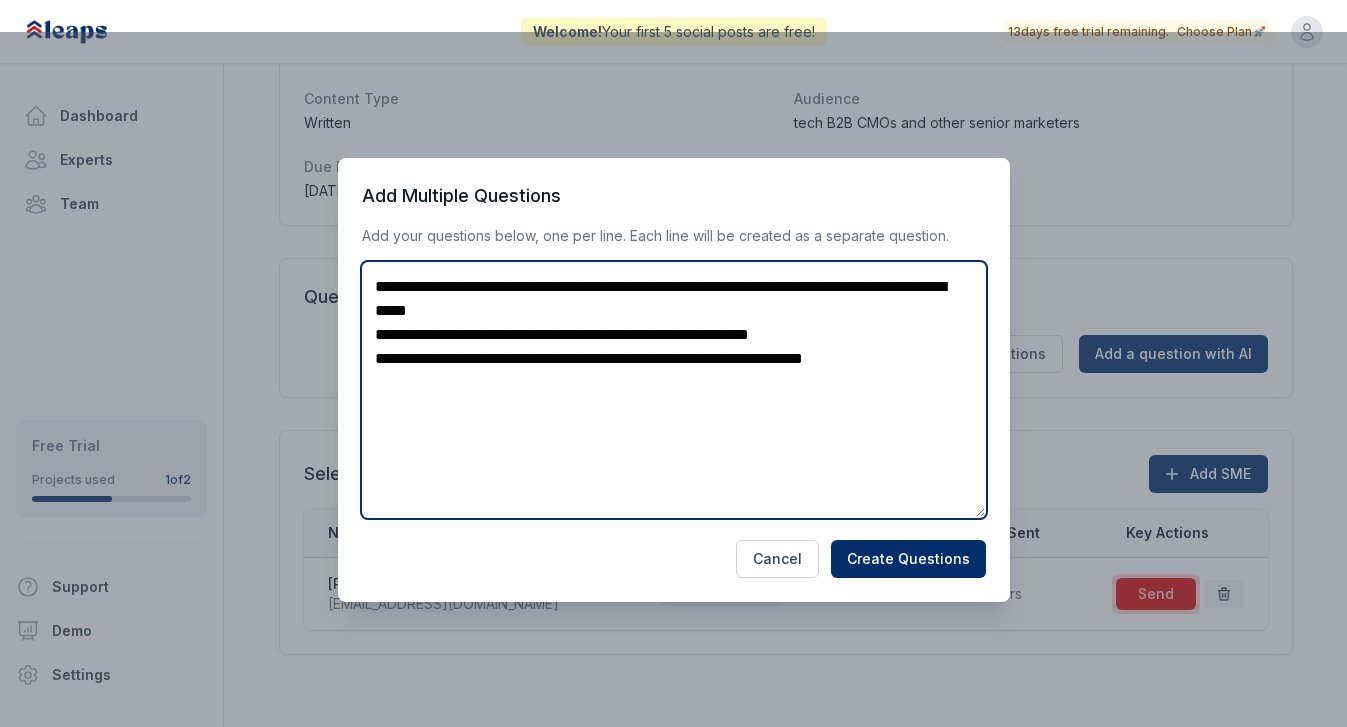 click on "**********" at bounding box center [674, 390] 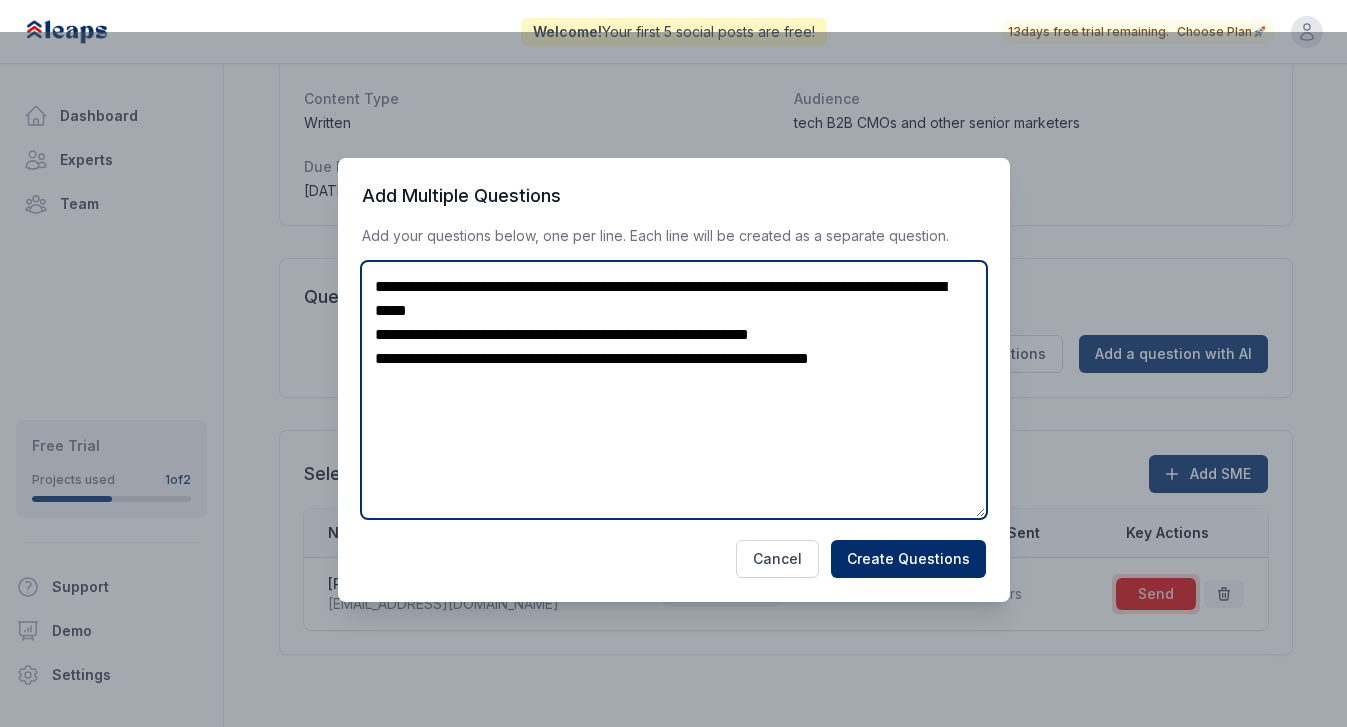 paste on "**********" 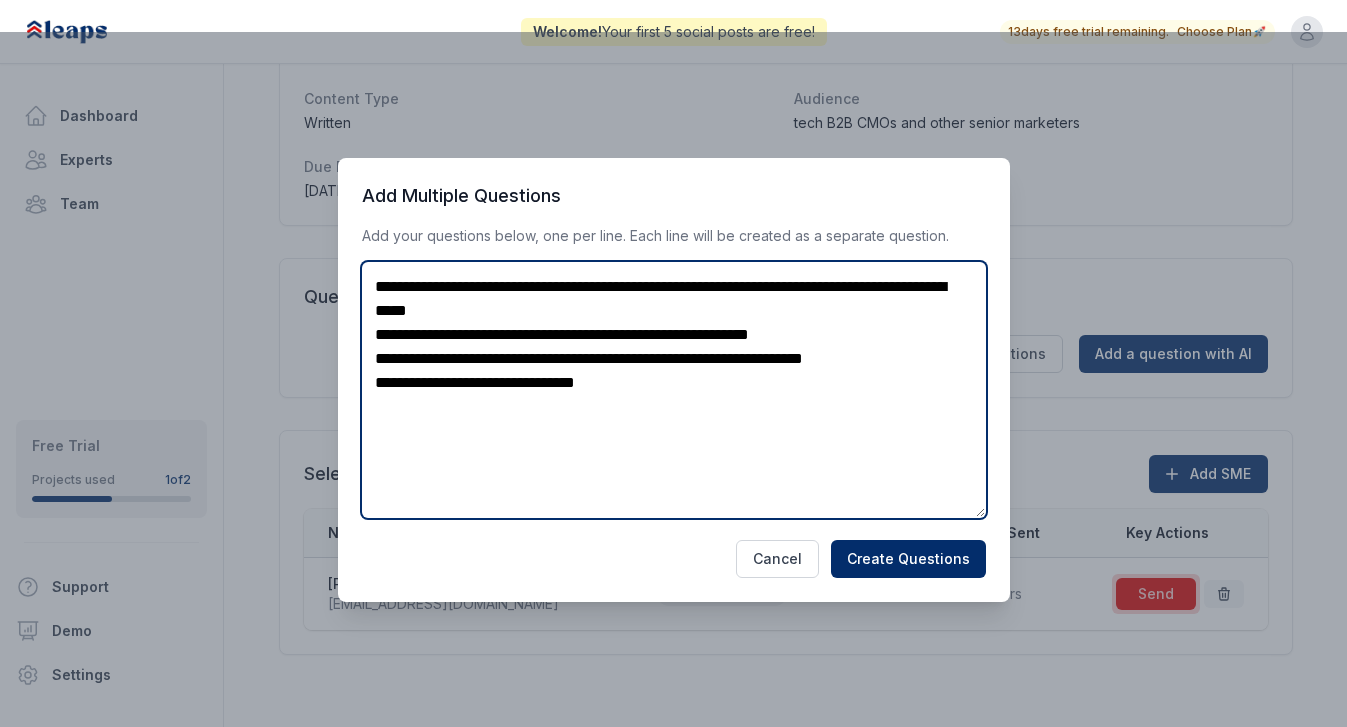 paste on "**********" 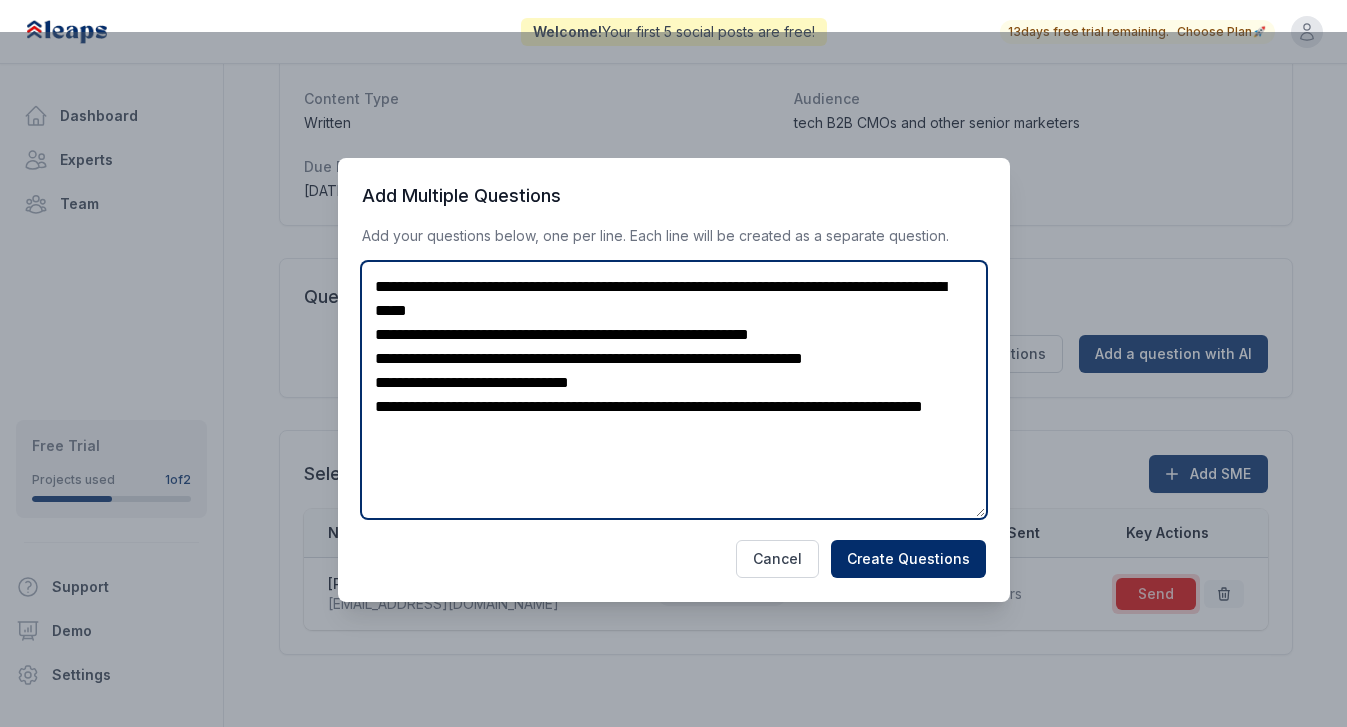 paste on "**********" 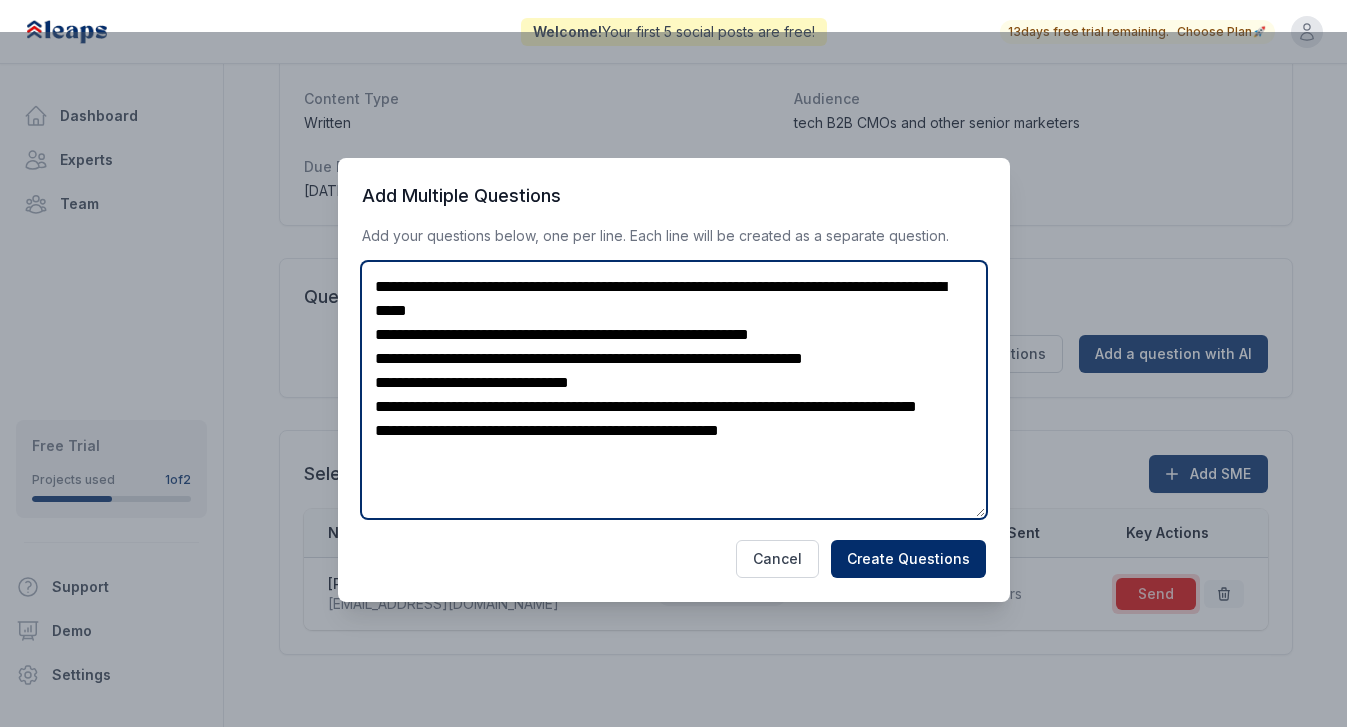 click on "**********" at bounding box center (674, 390) 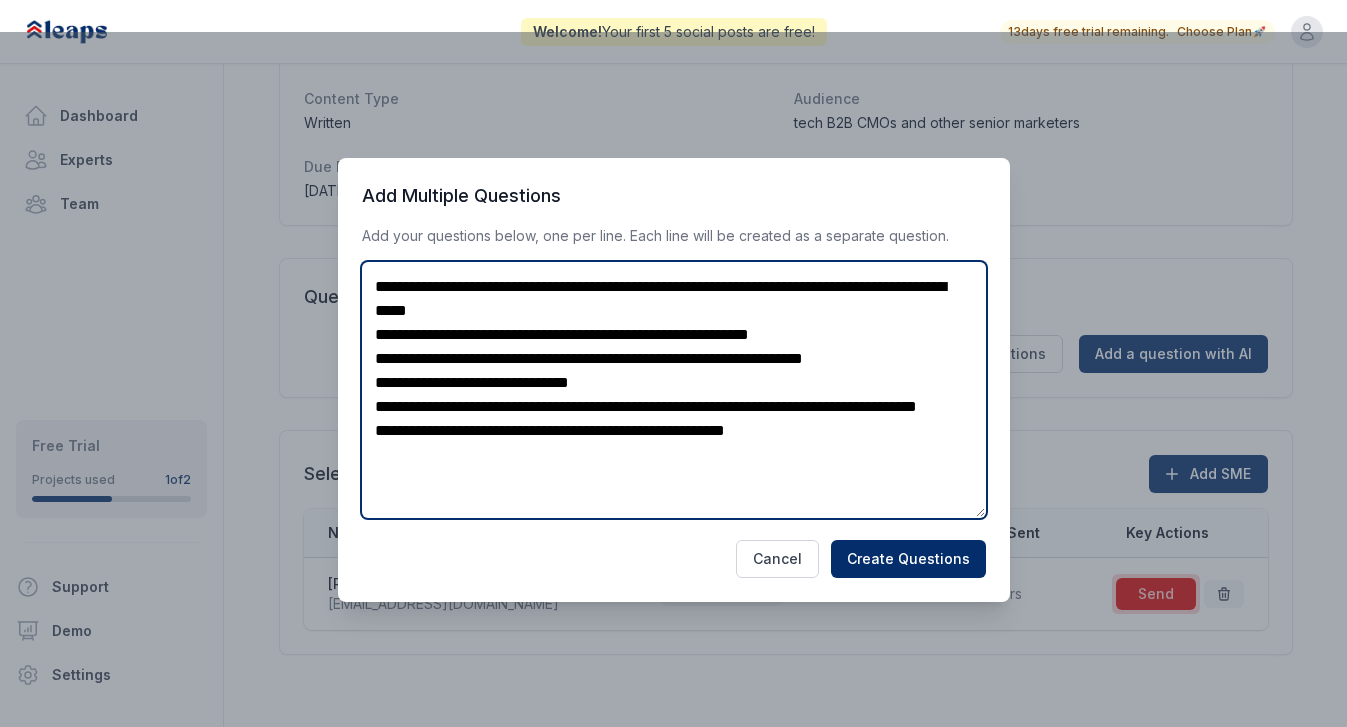 paste on "**********" 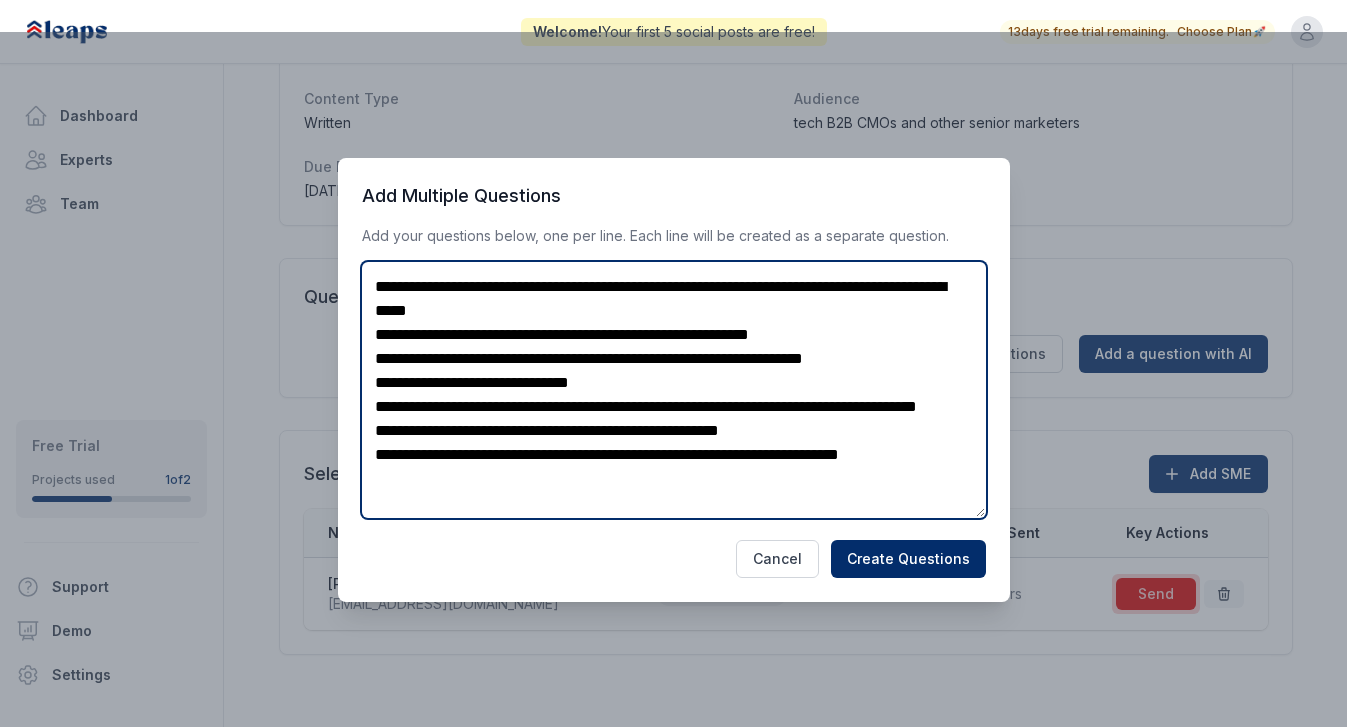 type on "**********" 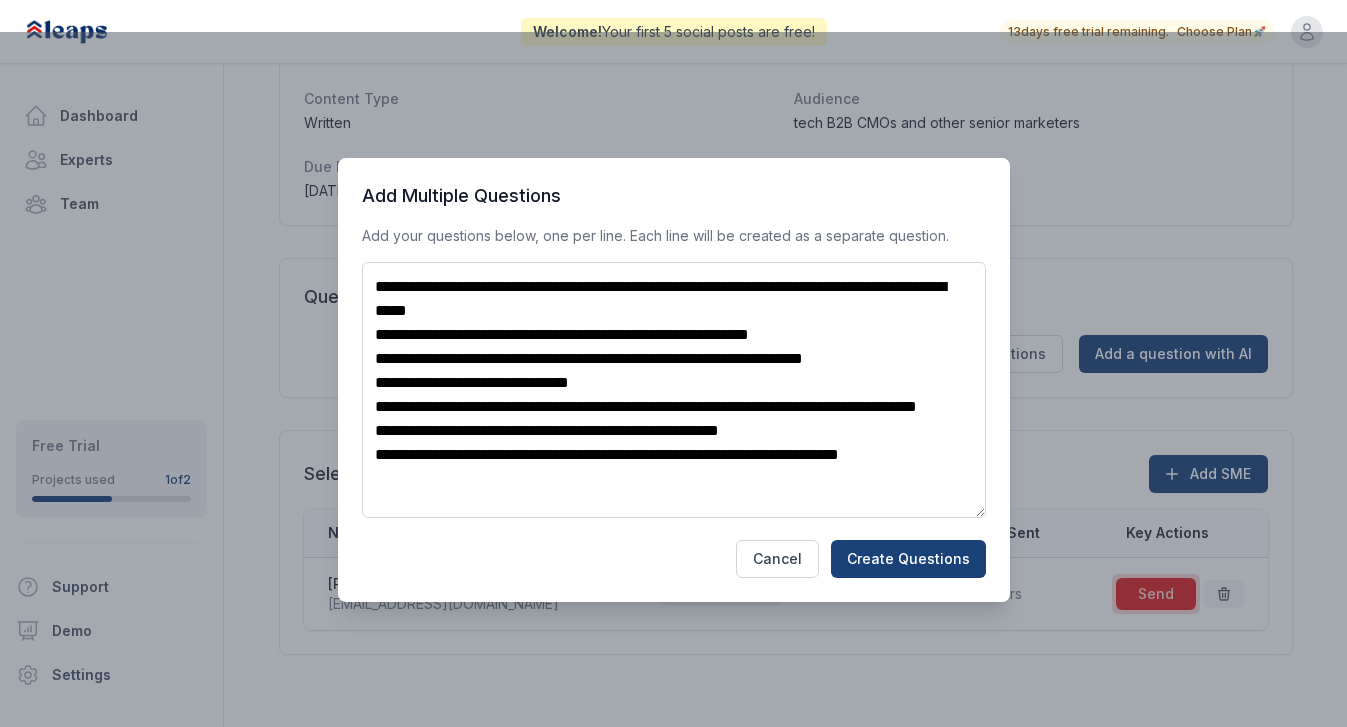 click on "Create Questions" at bounding box center [908, 559] 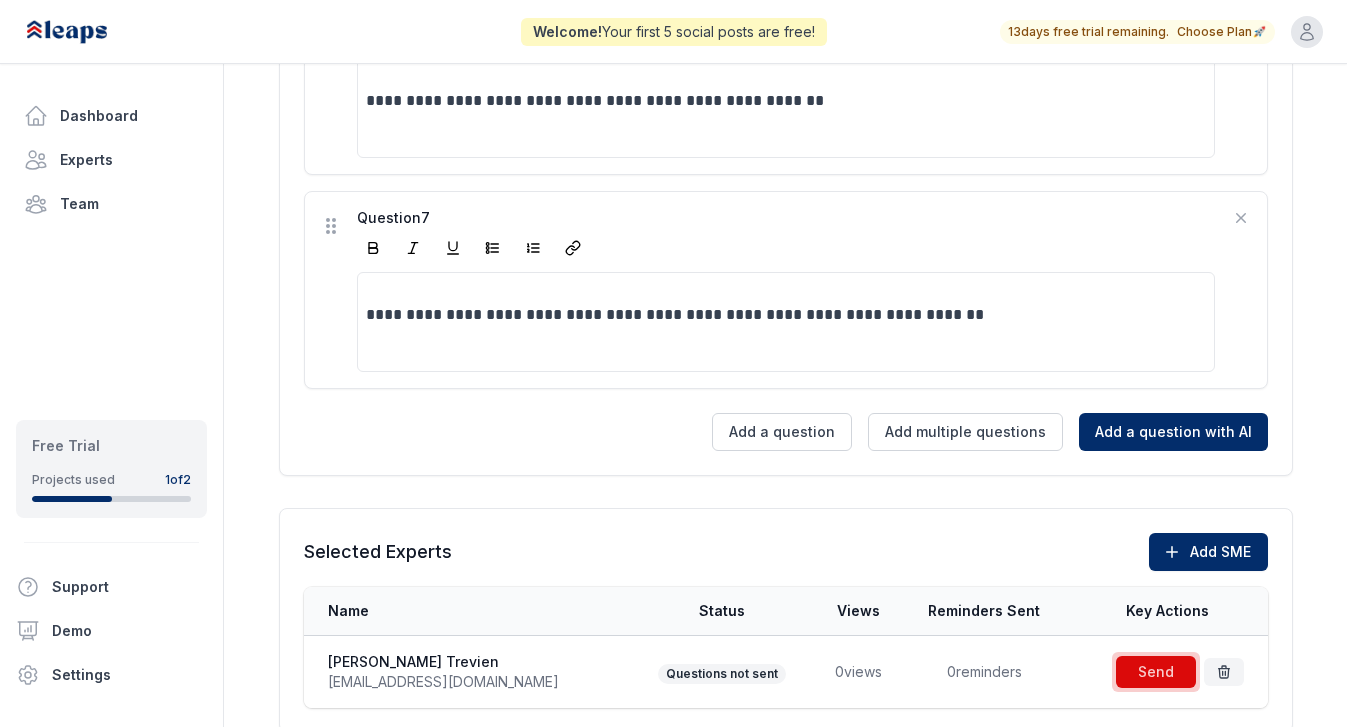 scroll, scrollTop: 1759, scrollLeft: 0, axis: vertical 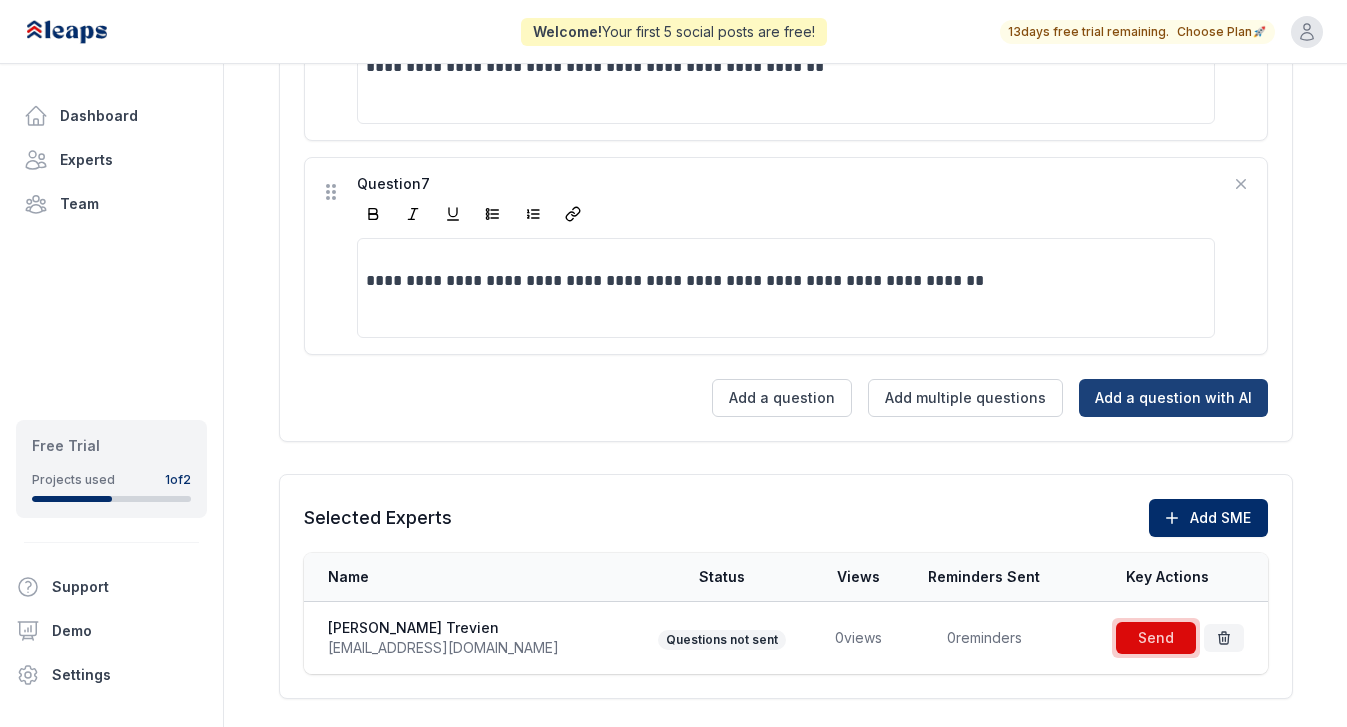 click on "Add a question with AI" at bounding box center [1173, 398] 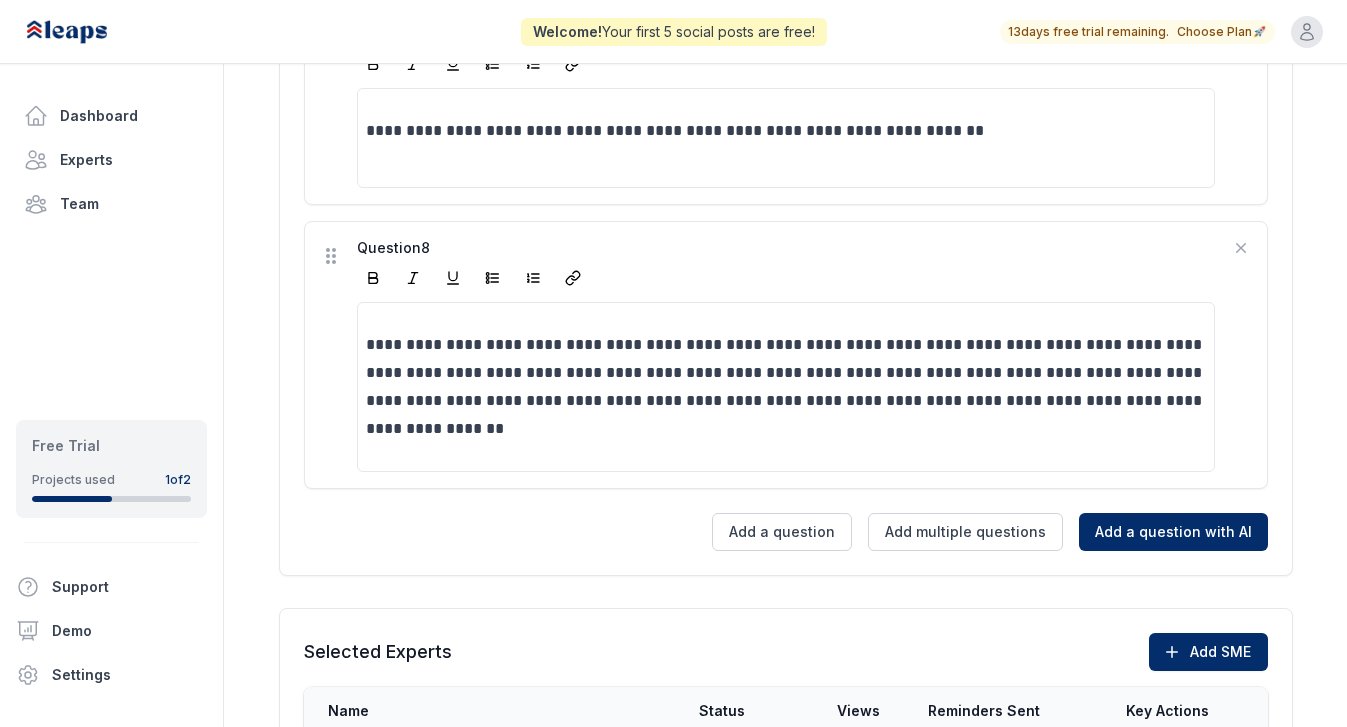 scroll, scrollTop: 1916, scrollLeft: 0, axis: vertical 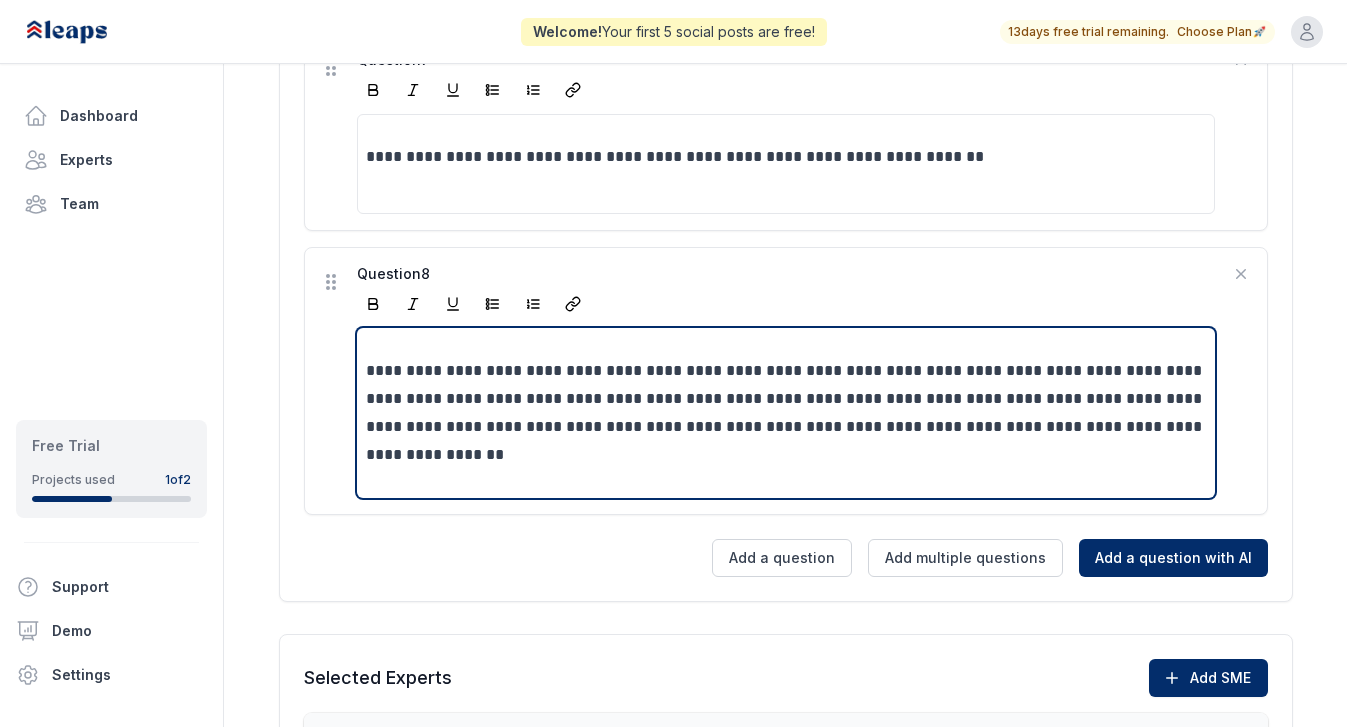 click on "**********" at bounding box center [786, 413] 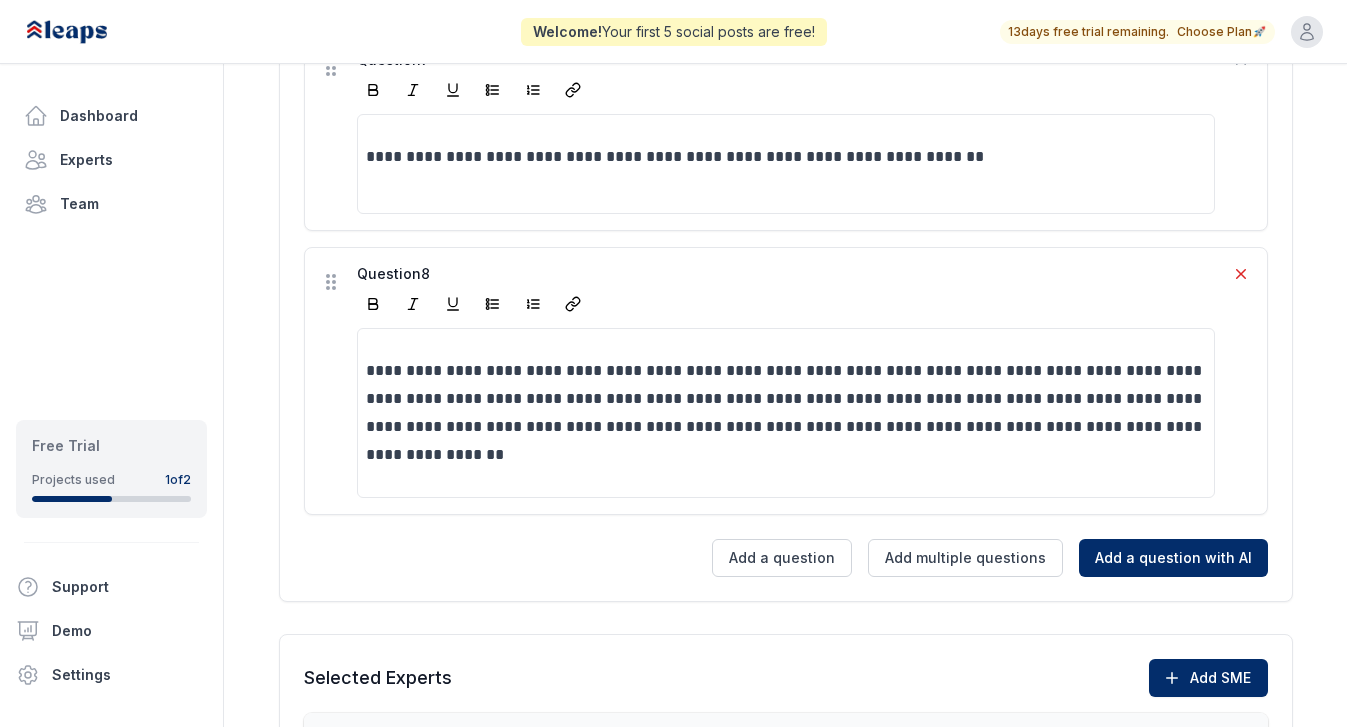 click 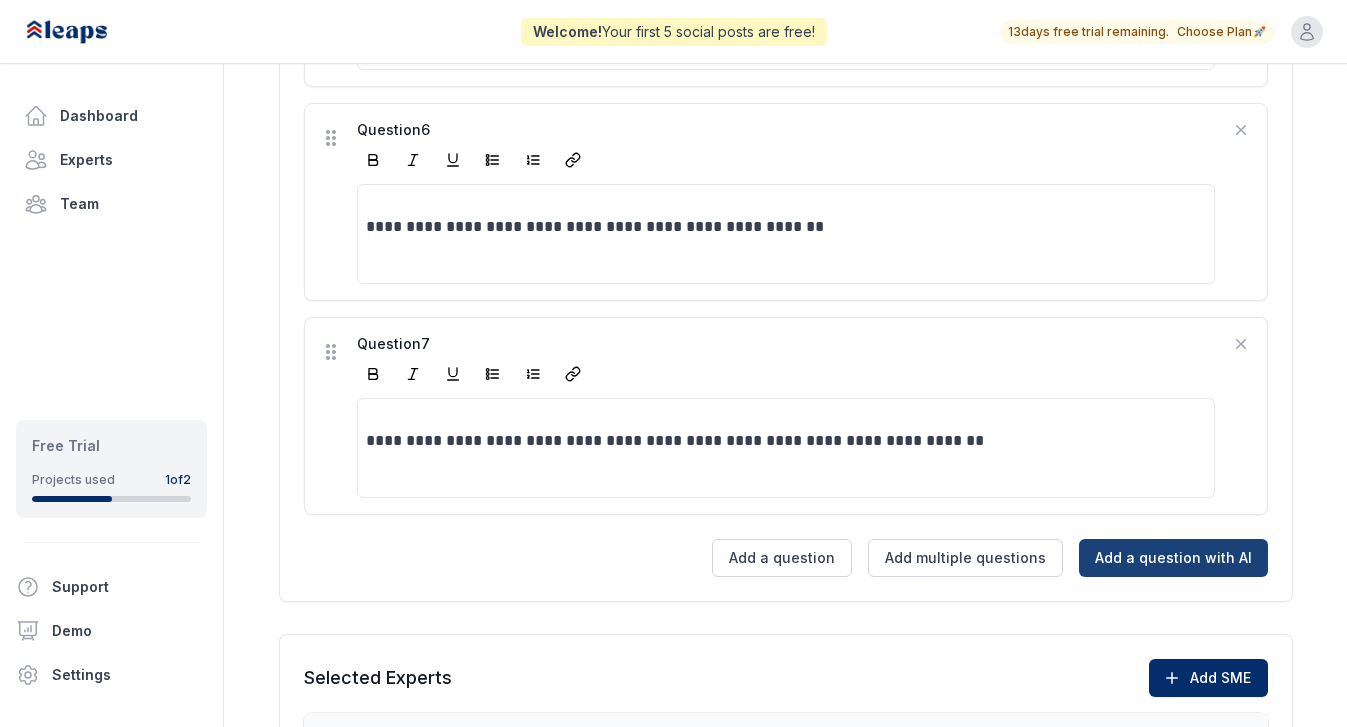 click on "Add a question with AI" at bounding box center [1173, 558] 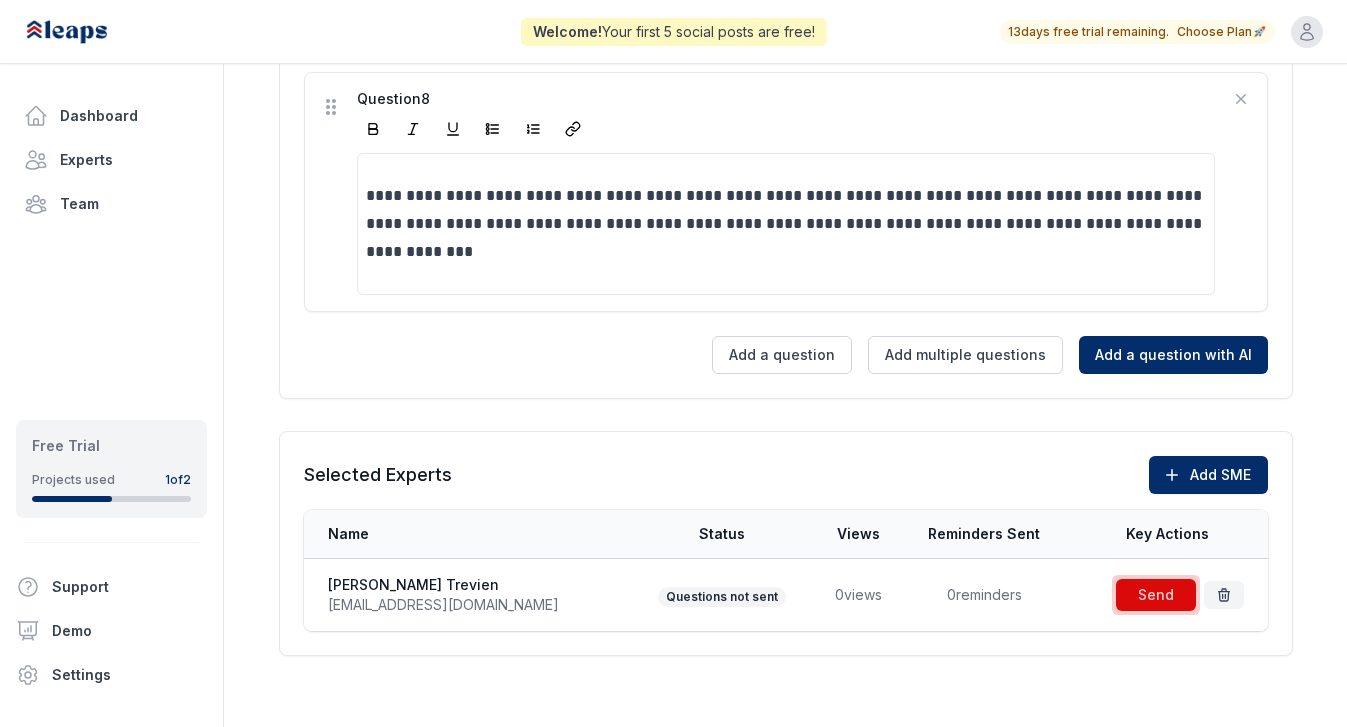 scroll, scrollTop: 2092, scrollLeft: 0, axis: vertical 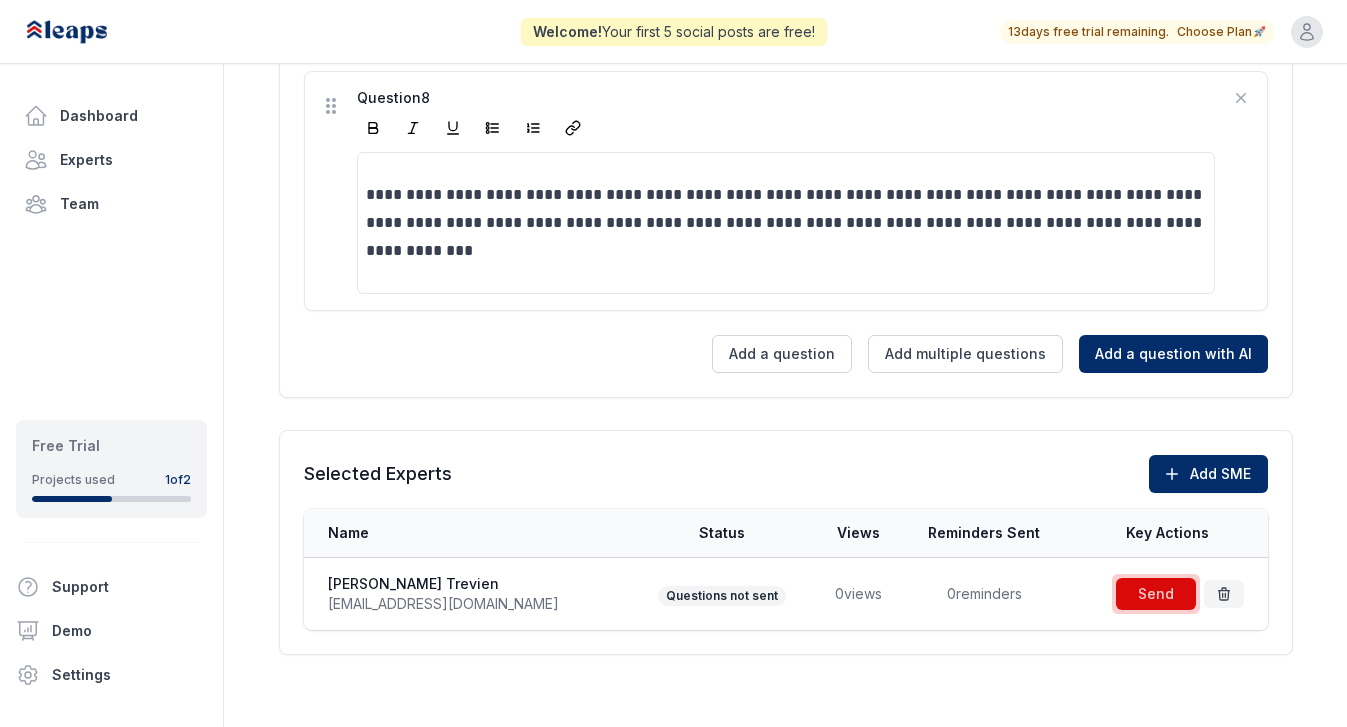 click on "Selected Experts Add SME Name Key Actions Claire   Trevien clairet@isolinecomms.com Send Name Status Views Reminders Sent Key Actions Claire   Trevien clairet@isolinecomms.com Questions not sent 0  views 0  reminders Send" at bounding box center (786, 542) 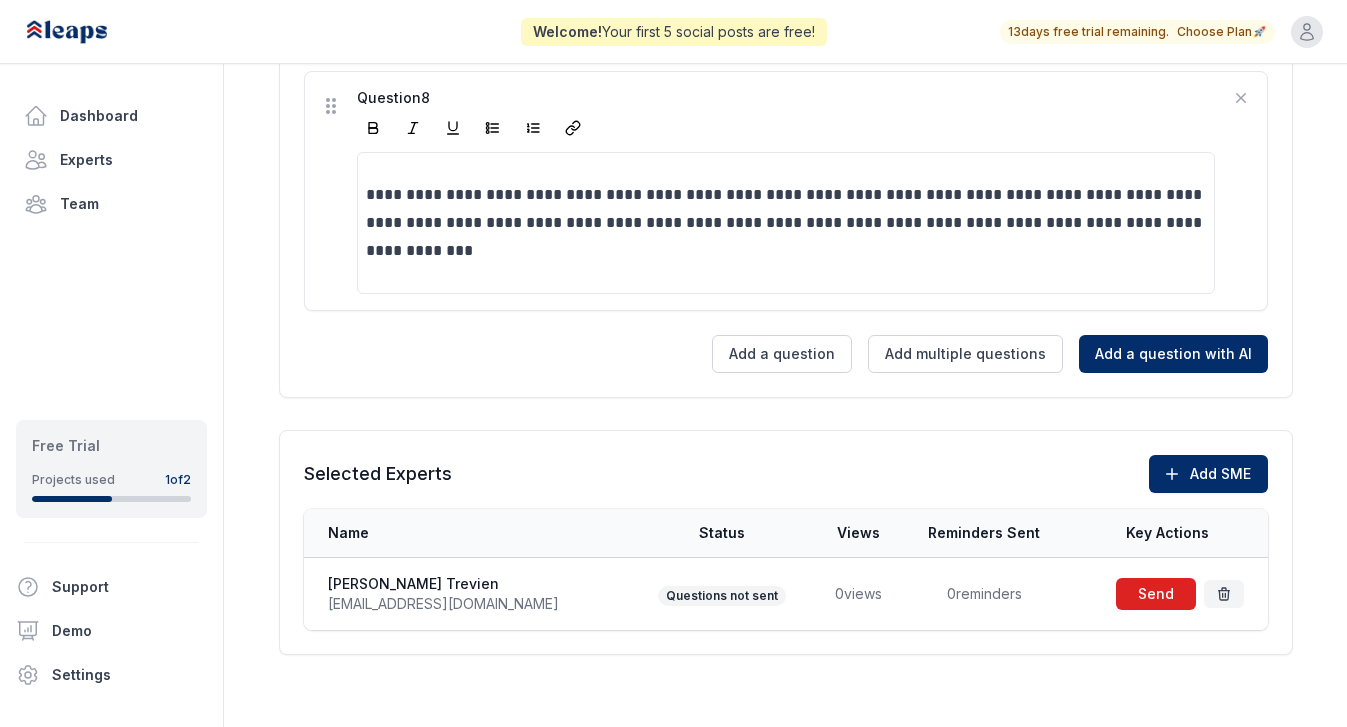 click at bounding box center [1156, 594] 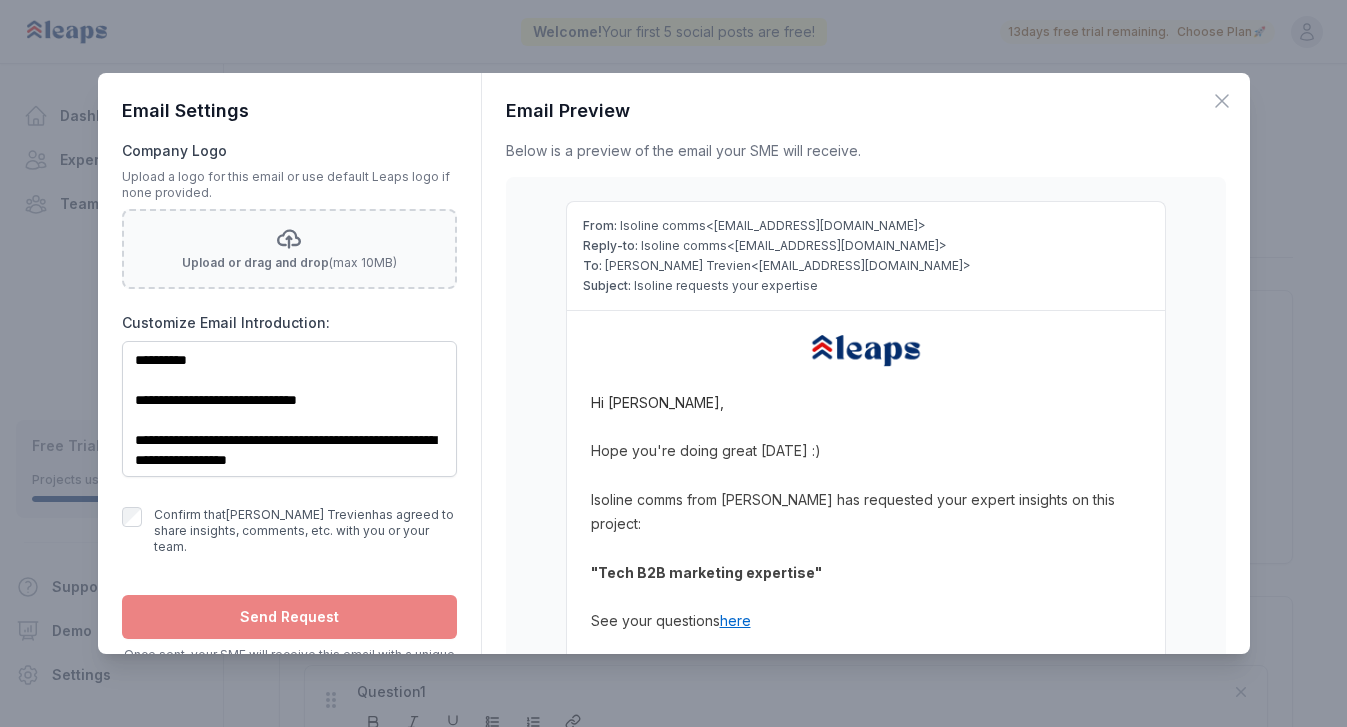 scroll, scrollTop: 0, scrollLeft: 0, axis: both 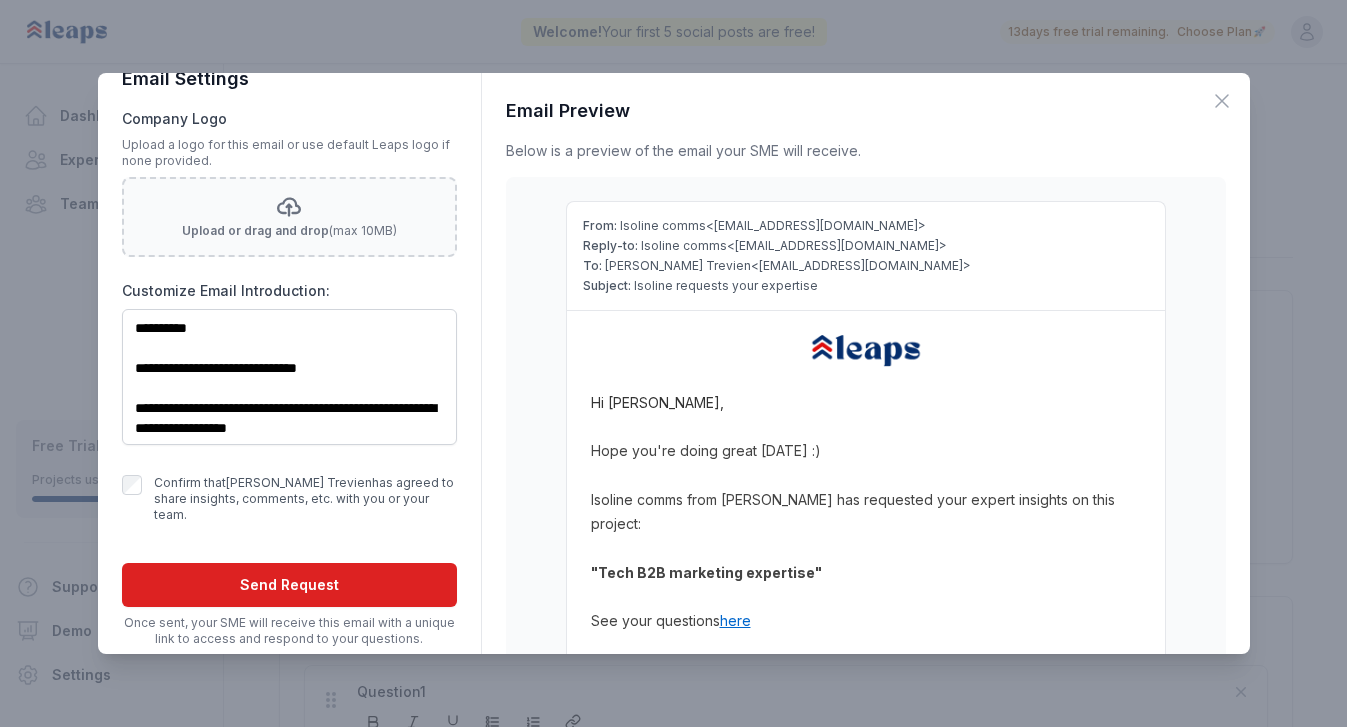 click on "Send Request" at bounding box center [289, 585] 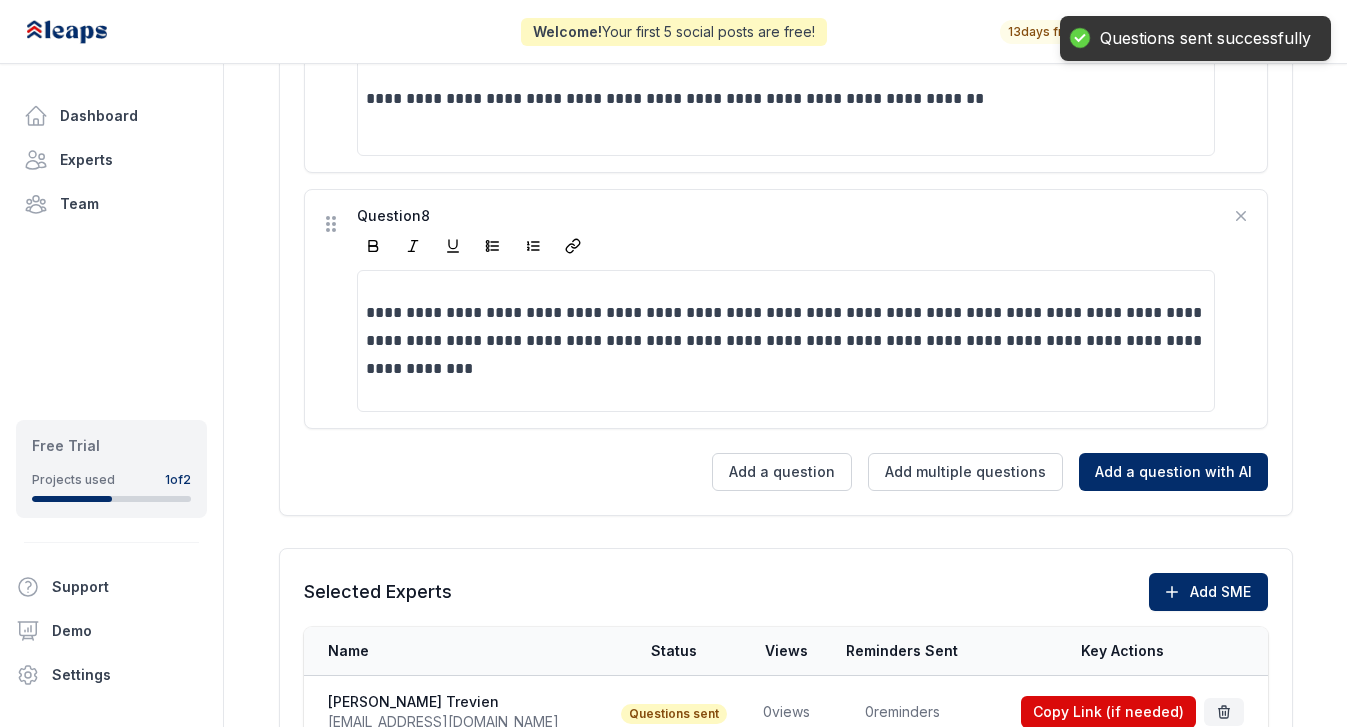 scroll, scrollTop: 2092, scrollLeft: 0, axis: vertical 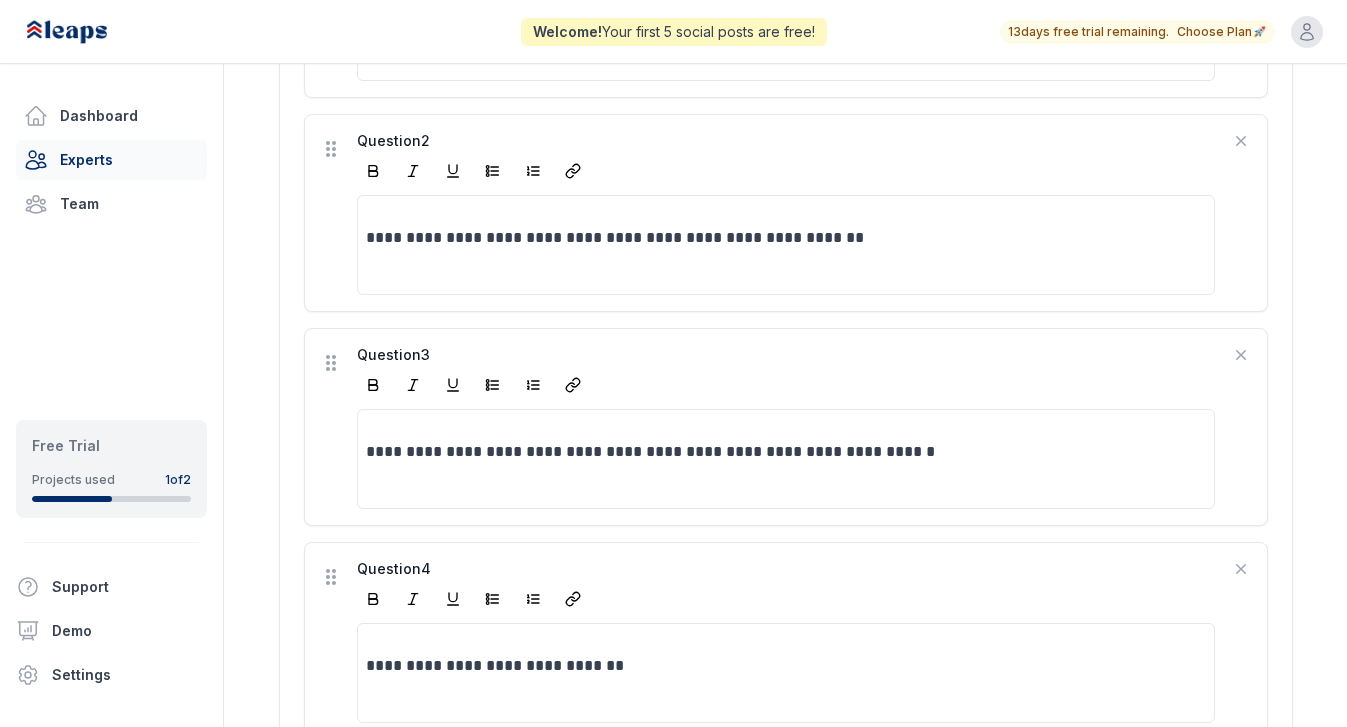 click on "Experts" at bounding box center (111, 160) 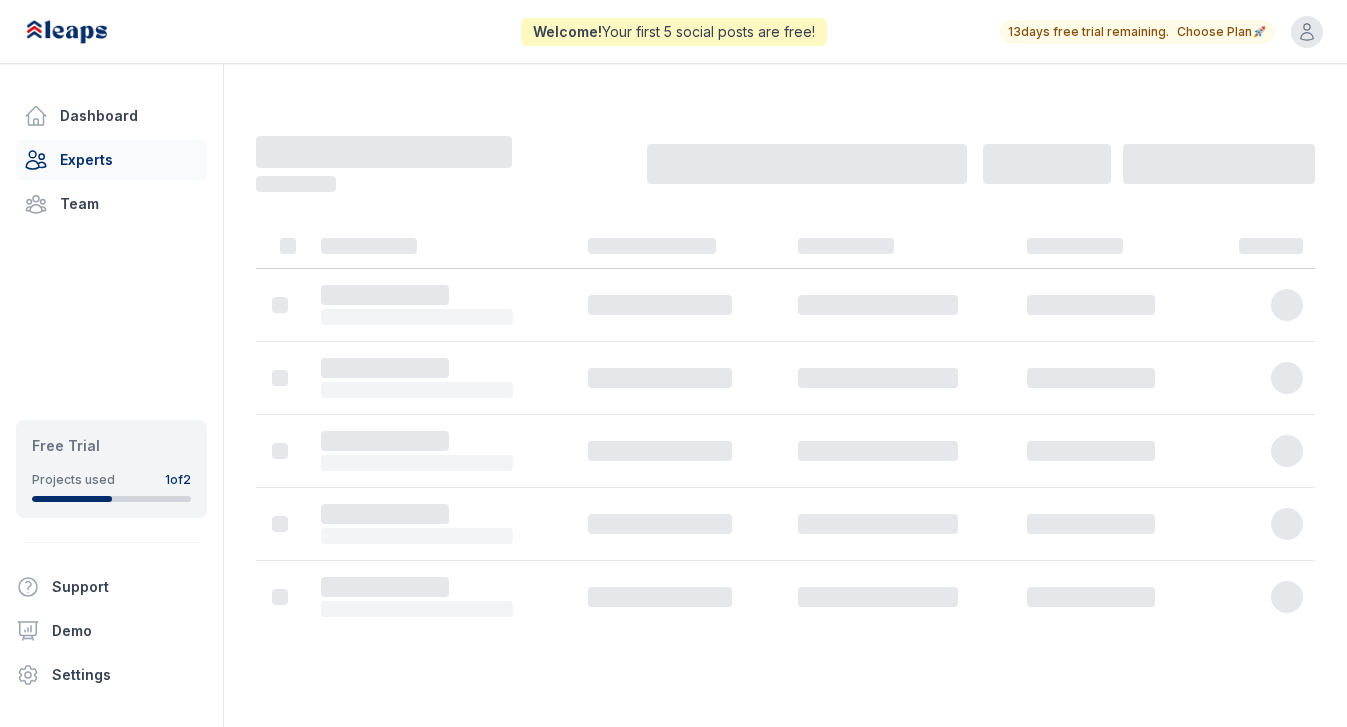 scroll, scrollTop: 0, scrollLeft: 0, axis: both 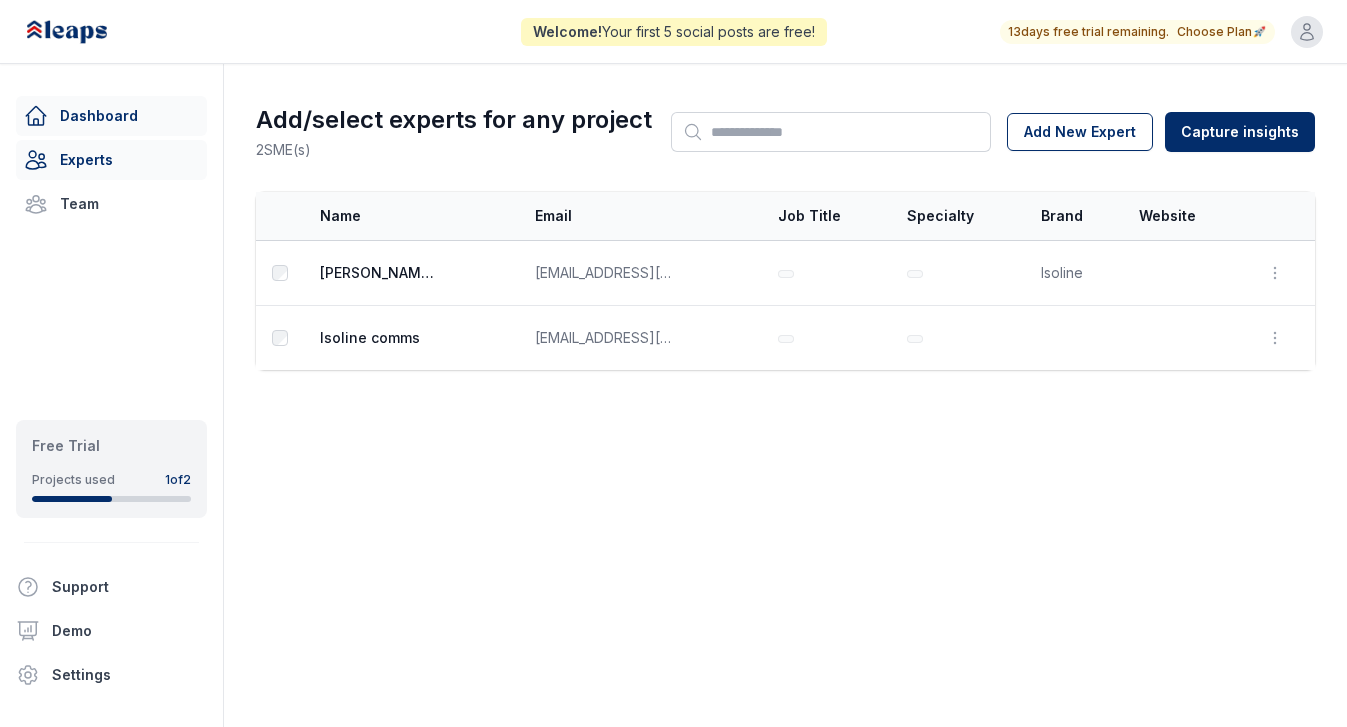 click on "Dashboard" at bounding box center [111, 116] 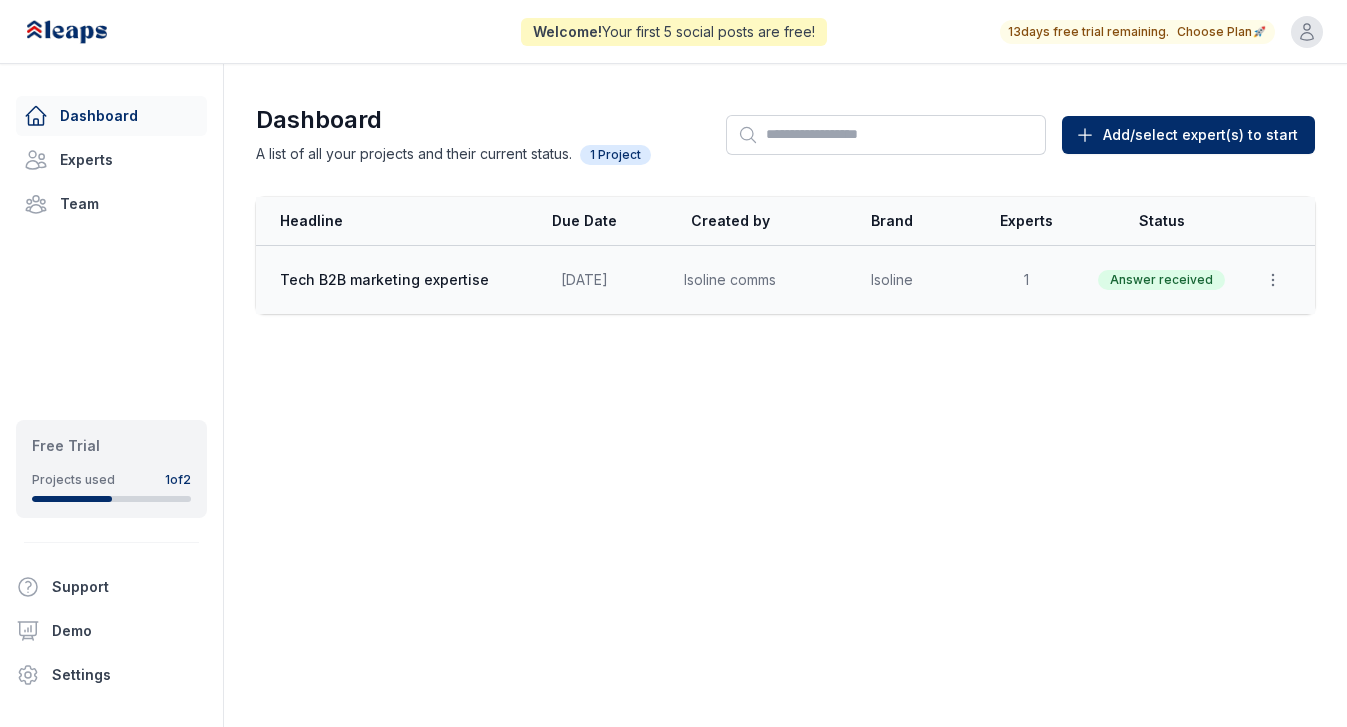 click on "Tech B2B marketing expertise" at bounding box center [394, 280] 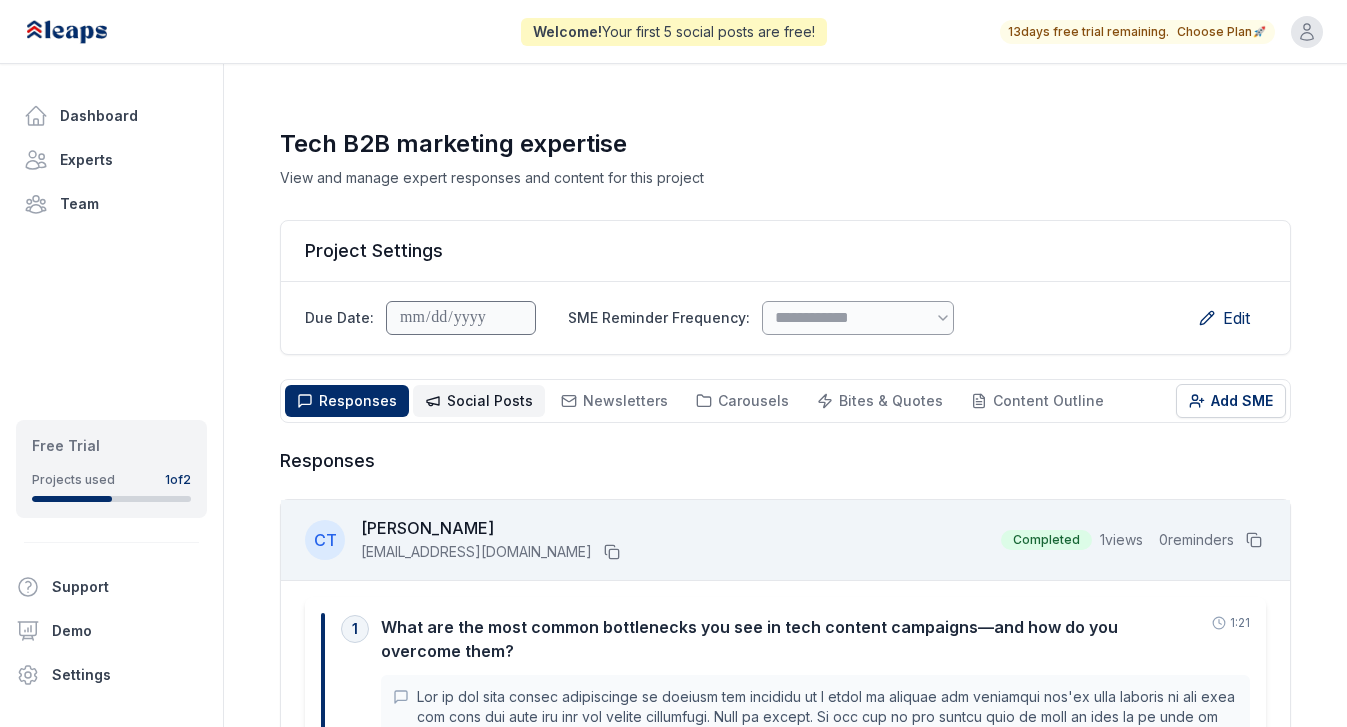 click on "Social Posts" at bounding box center (490, 400) 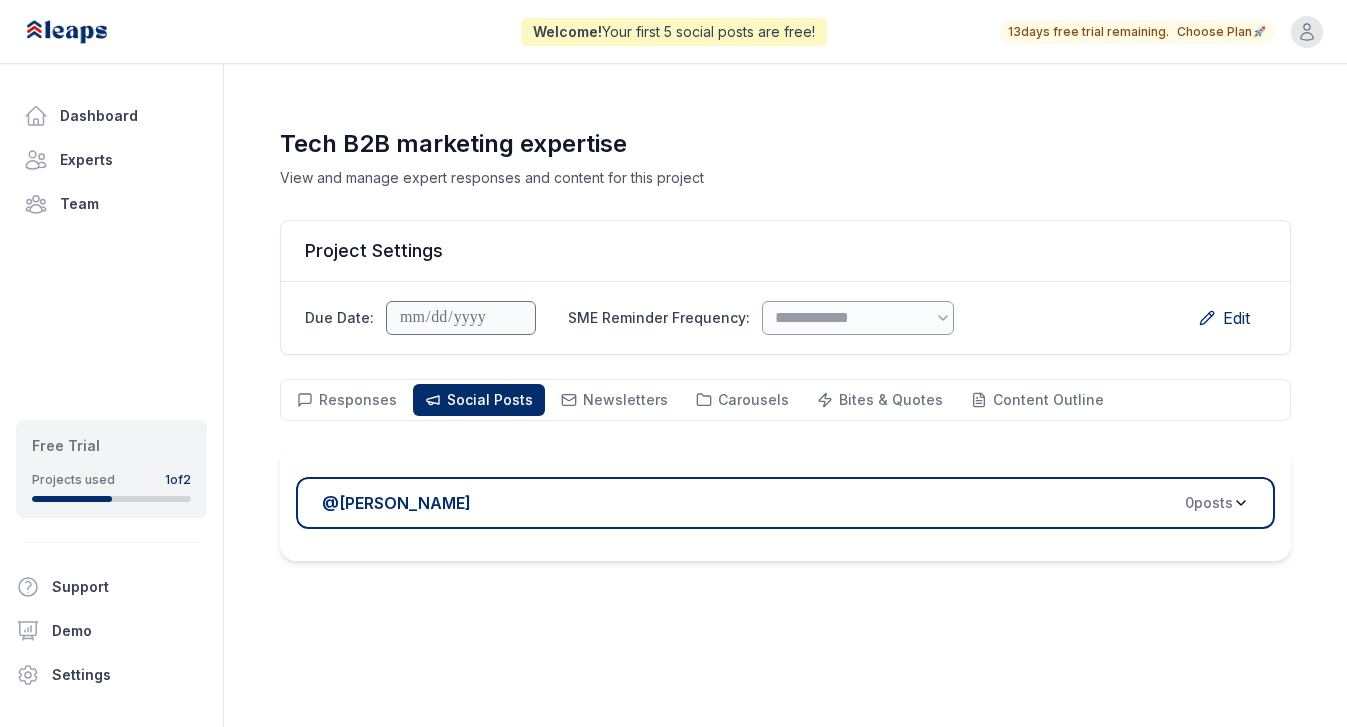 click on "@ Claire Trevien" at bounding box center [396, 503] 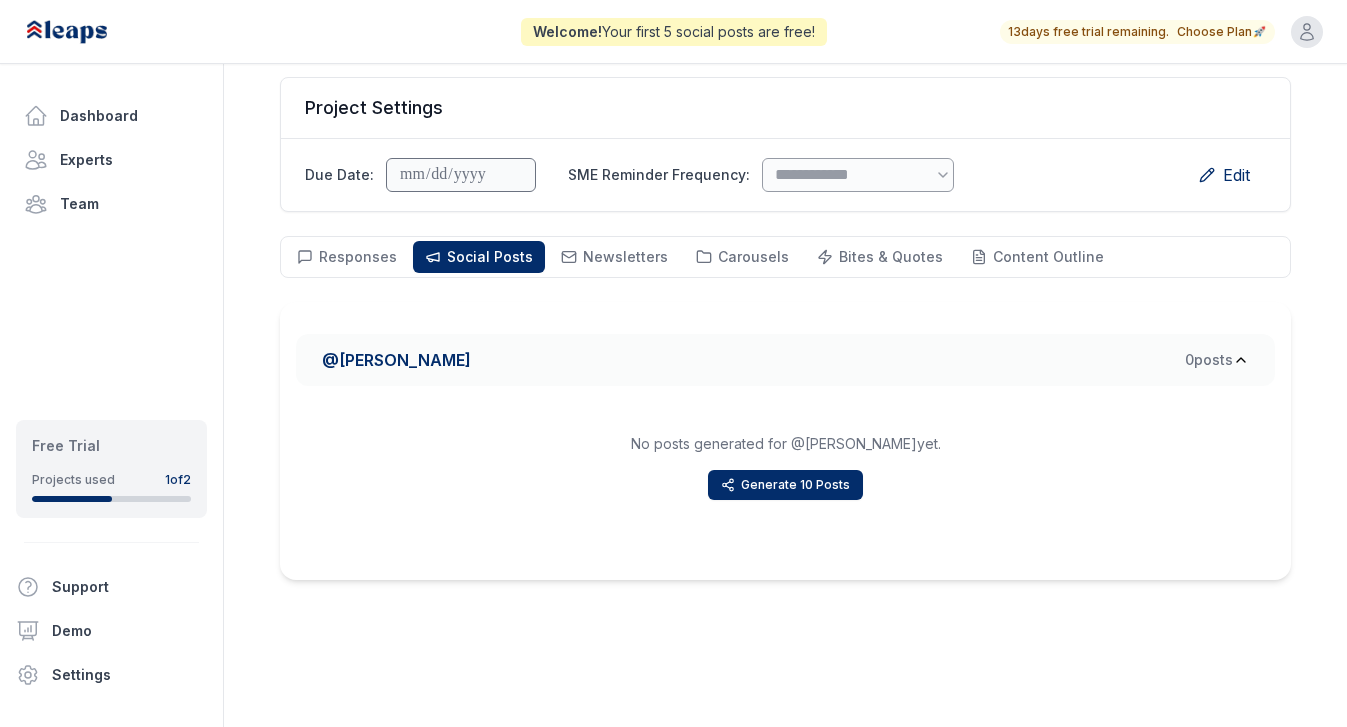 scroll, scrollTop: 144, scrollLeft: 0, axis: vertical 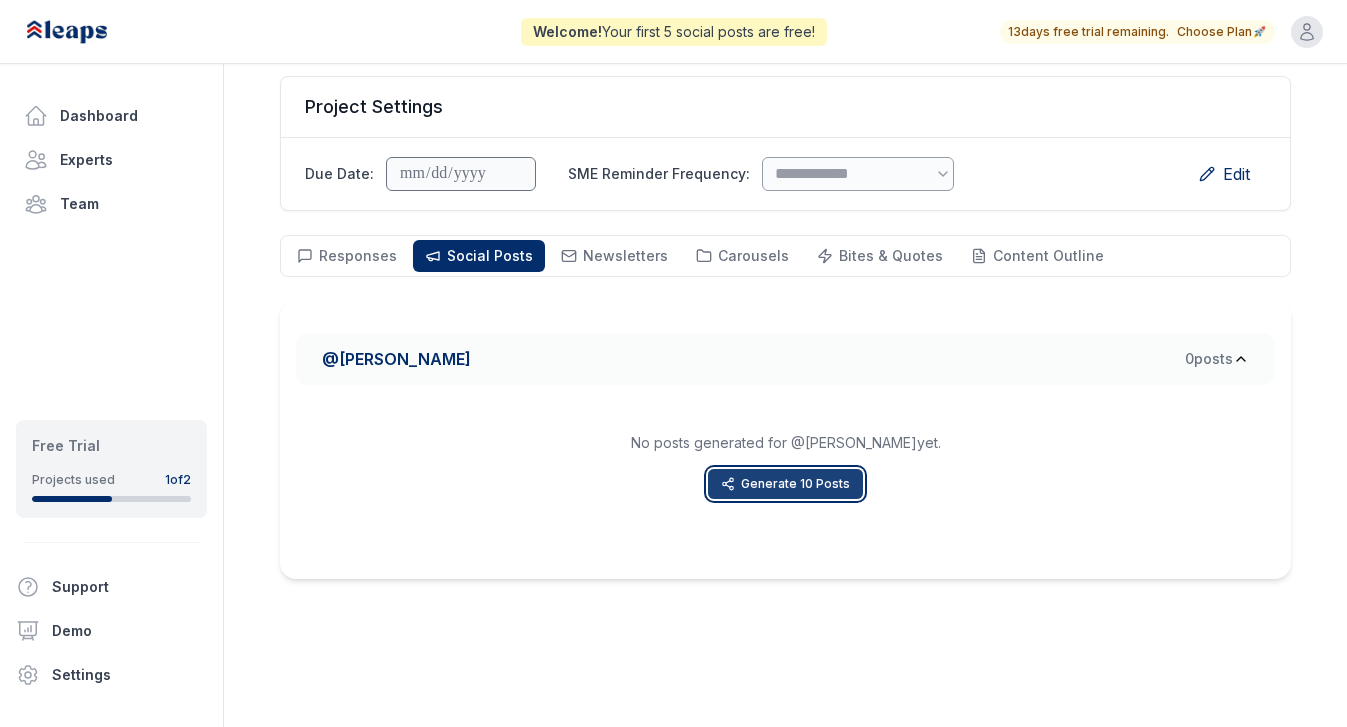 click on "Generate 10 Posts" at bounding box center [785, 484] 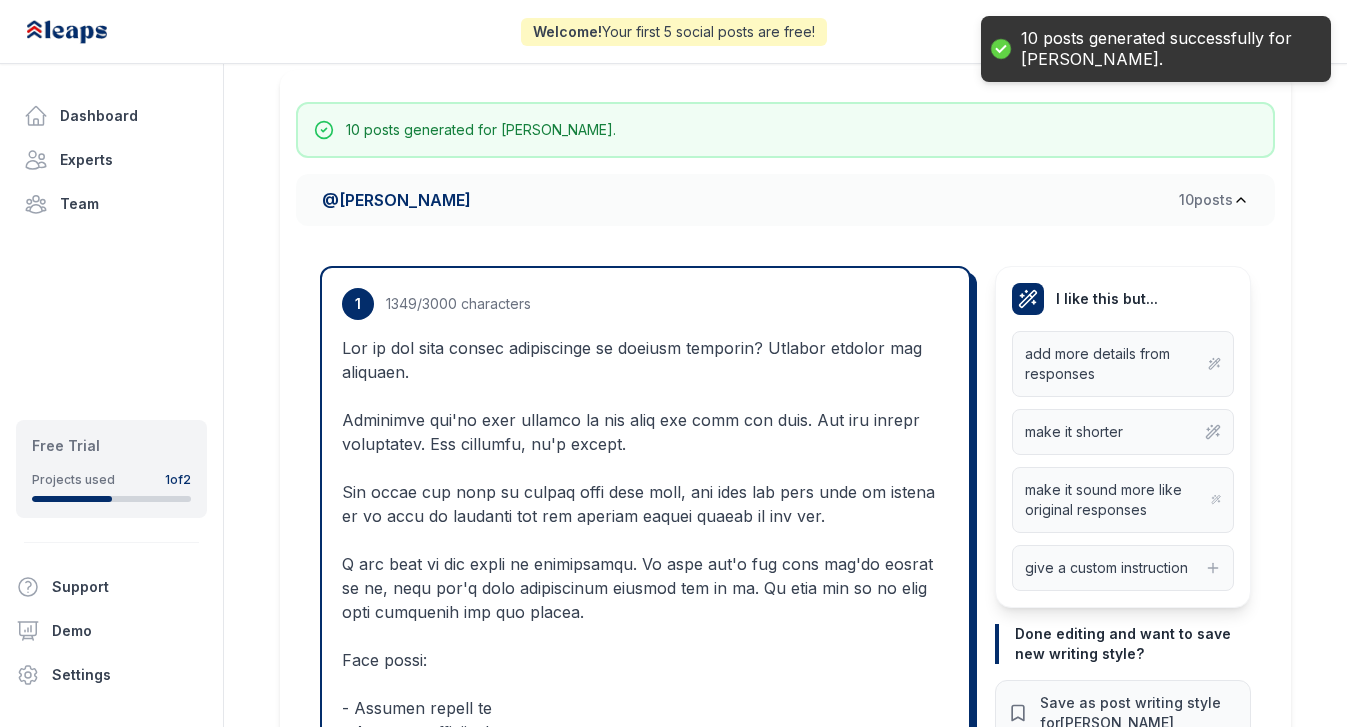 scroll, scrollTop: 393, scrollLeft: 0, axis: vertical 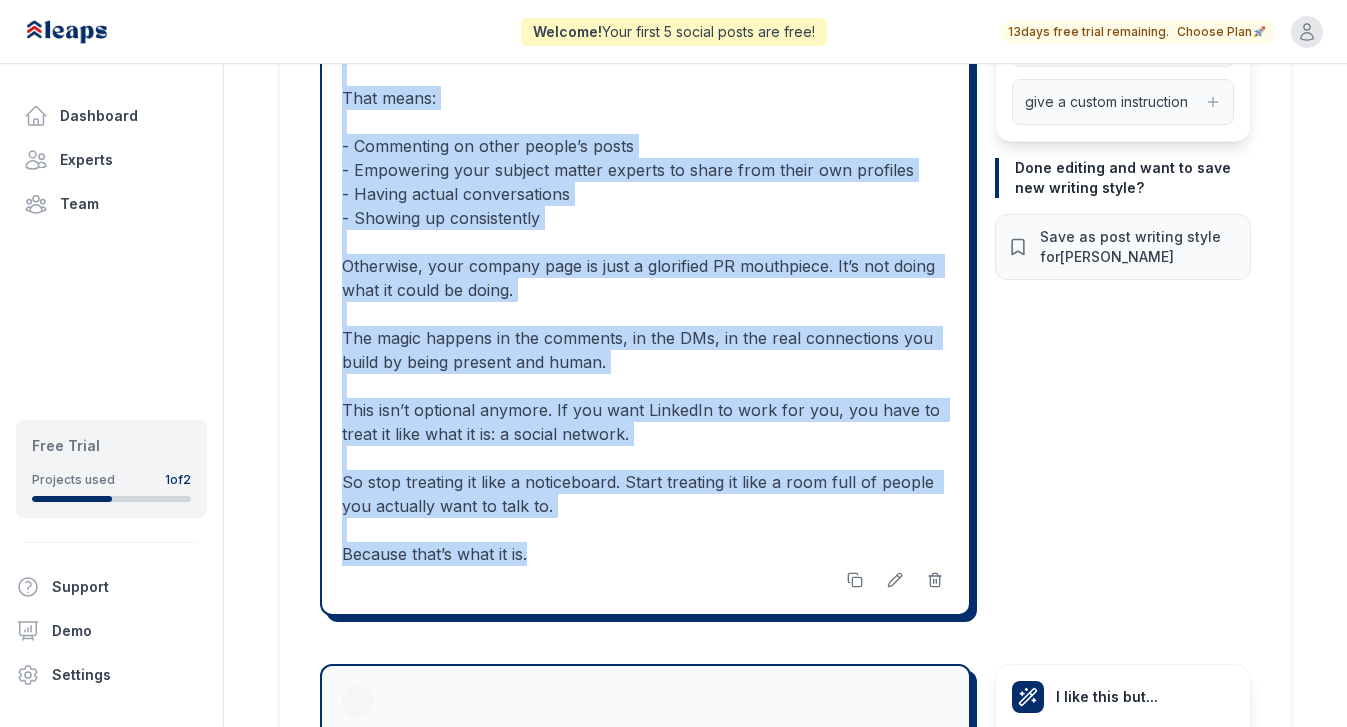 drag, startPoint x: 345, startPoint y: 330, endPoint x: 574, endPoint y: 530, distance: 304.0411 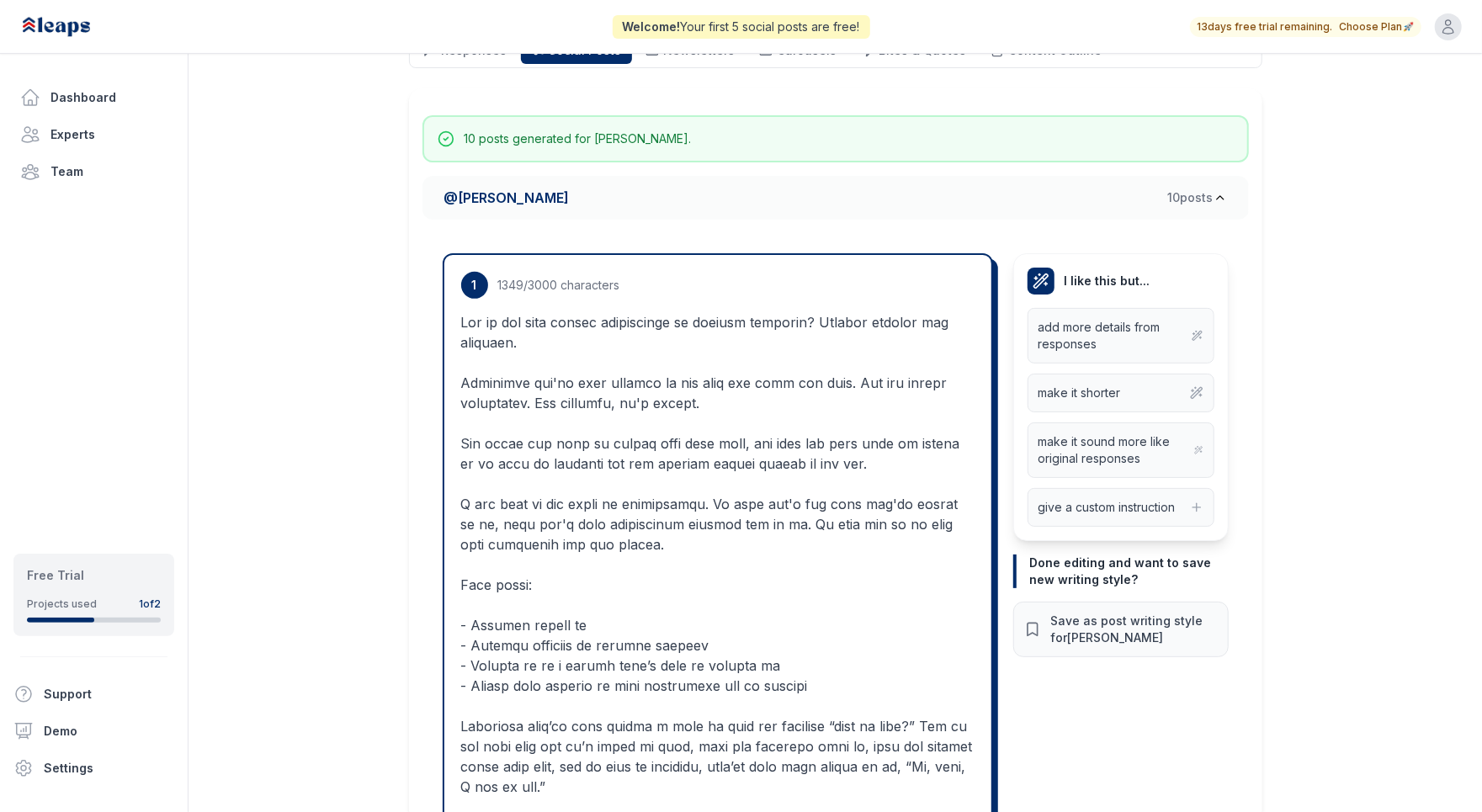scroll, scrollTop: 0, scrollLeft: 0, axis: both 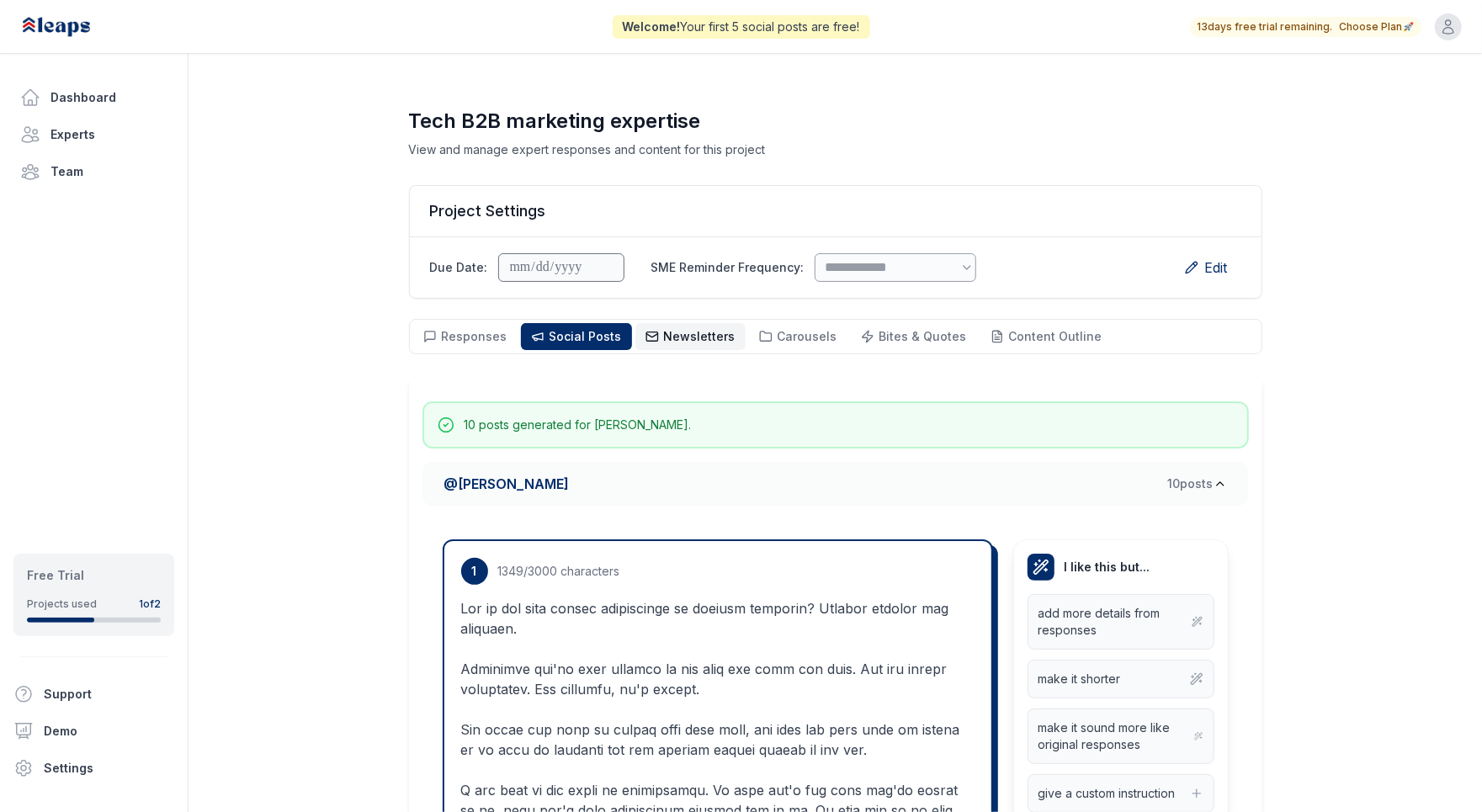 click on "Newsletters" at bounding box center [699, 336] 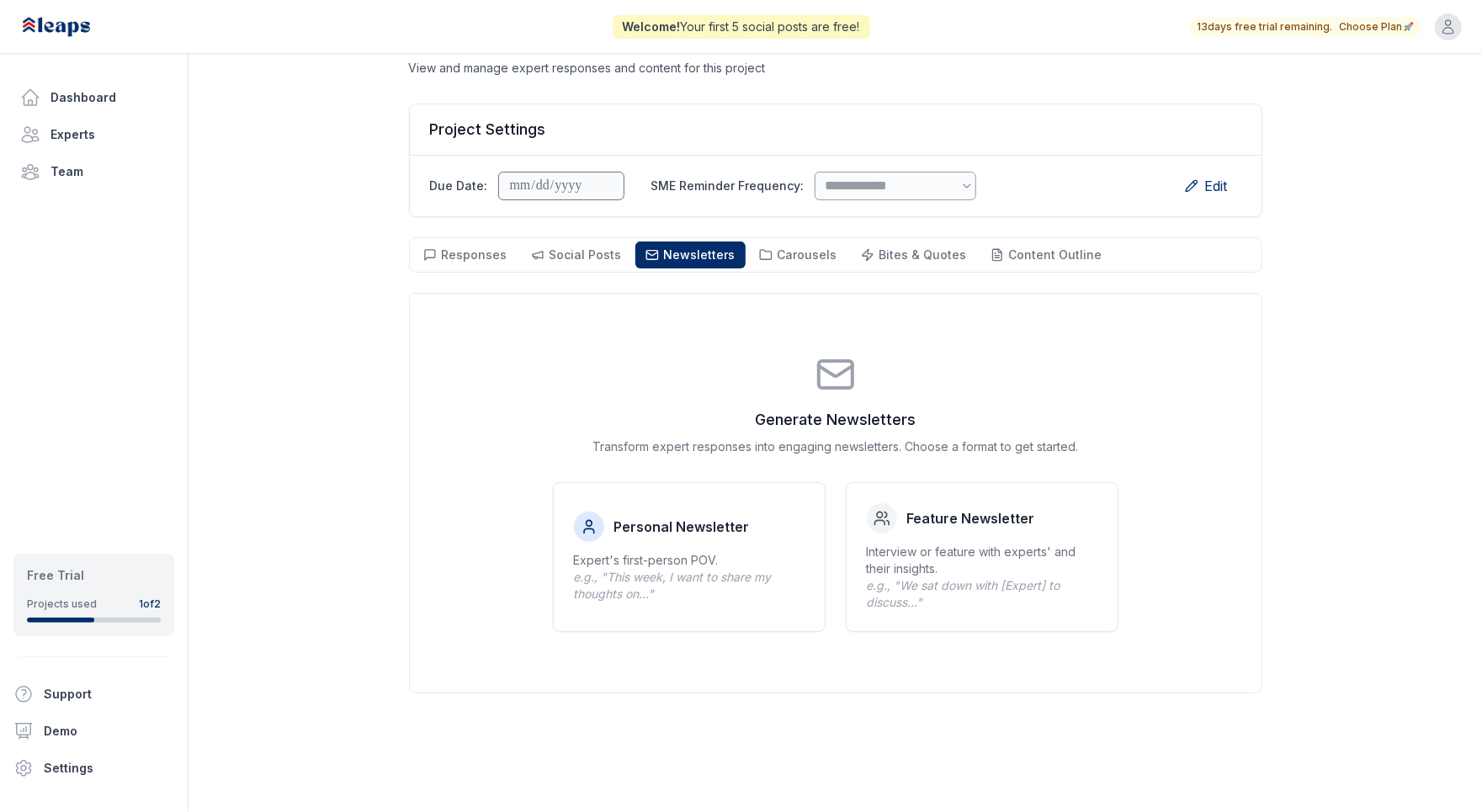 scroll, scrollTop: 121, scrollLeft: 0, axis: vertical 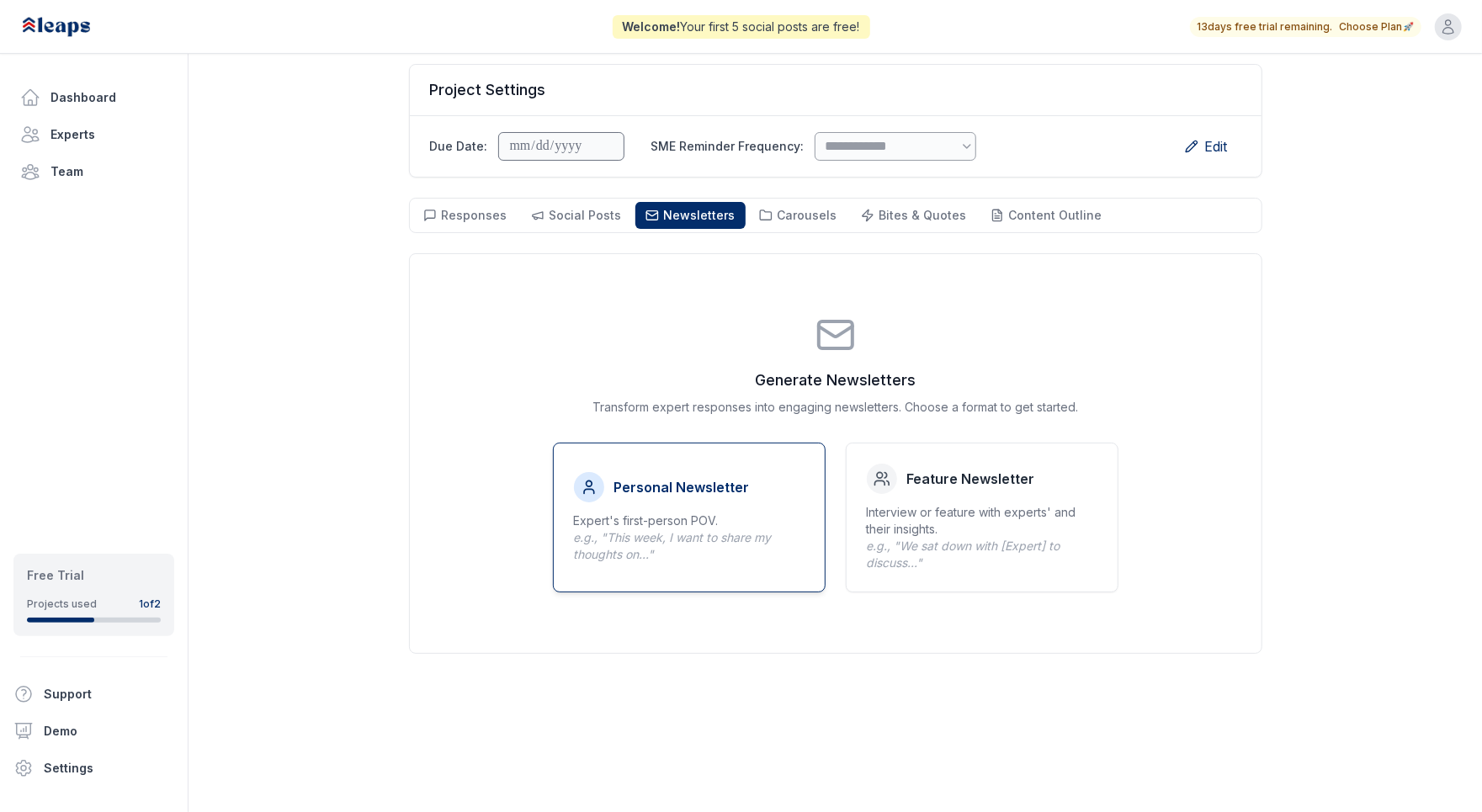 click on "Expert's first-person POV. e.g., "This week, I want to share my thoughts on..."" at bounding box center [689, 538] 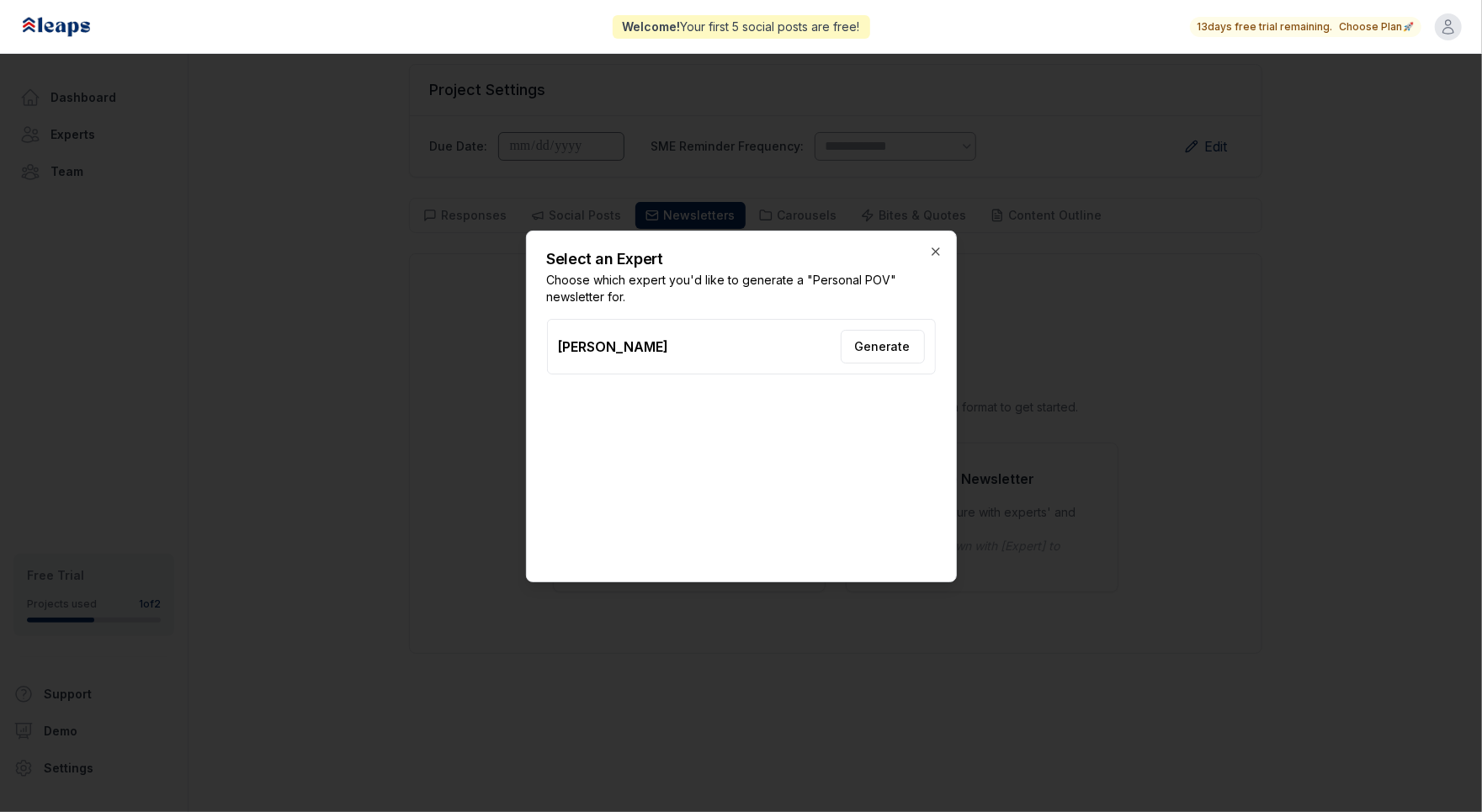 click on "Generate" at bounding box center [883, 347] 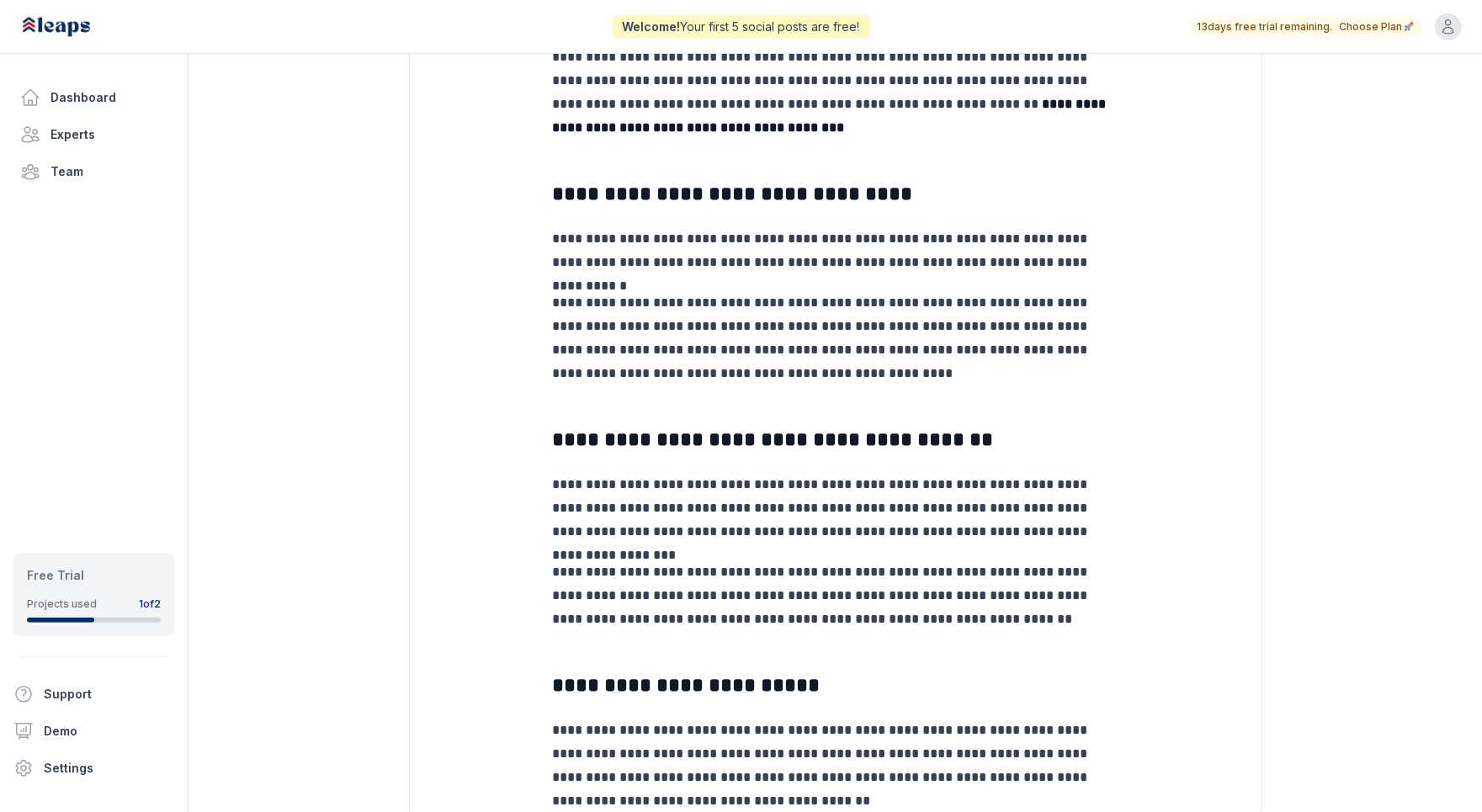 scroll, scrollTop: 896, scrollLeft: 0, axis: vertical 